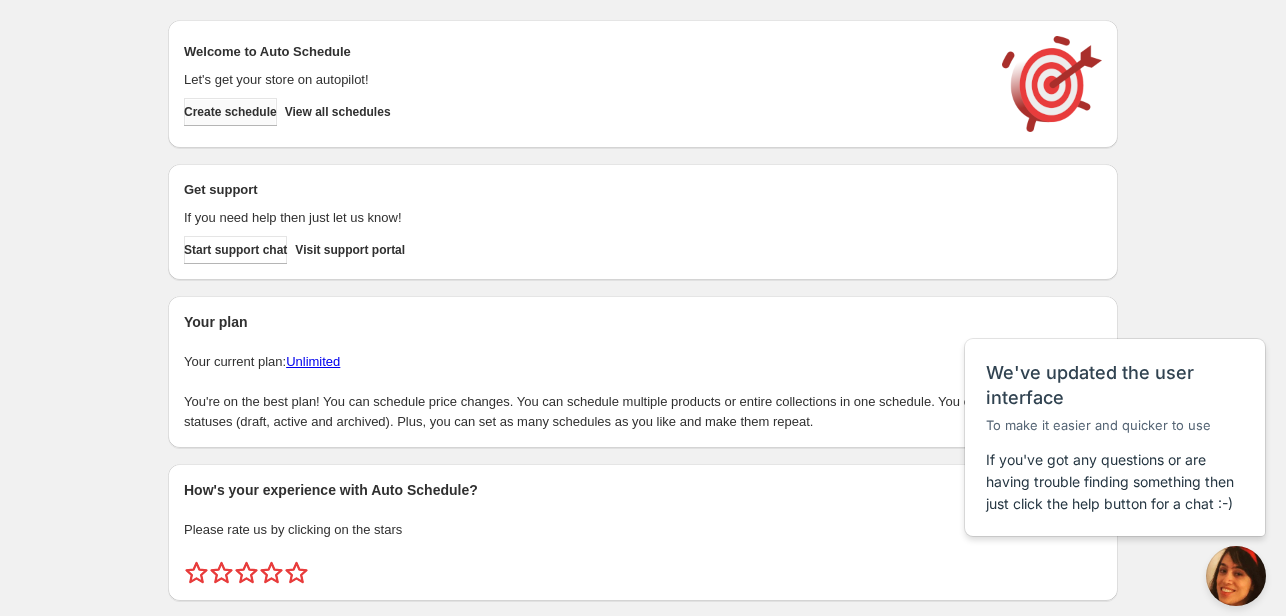scroll, scrollTop: 0, scrollLeft: 0, axis: both 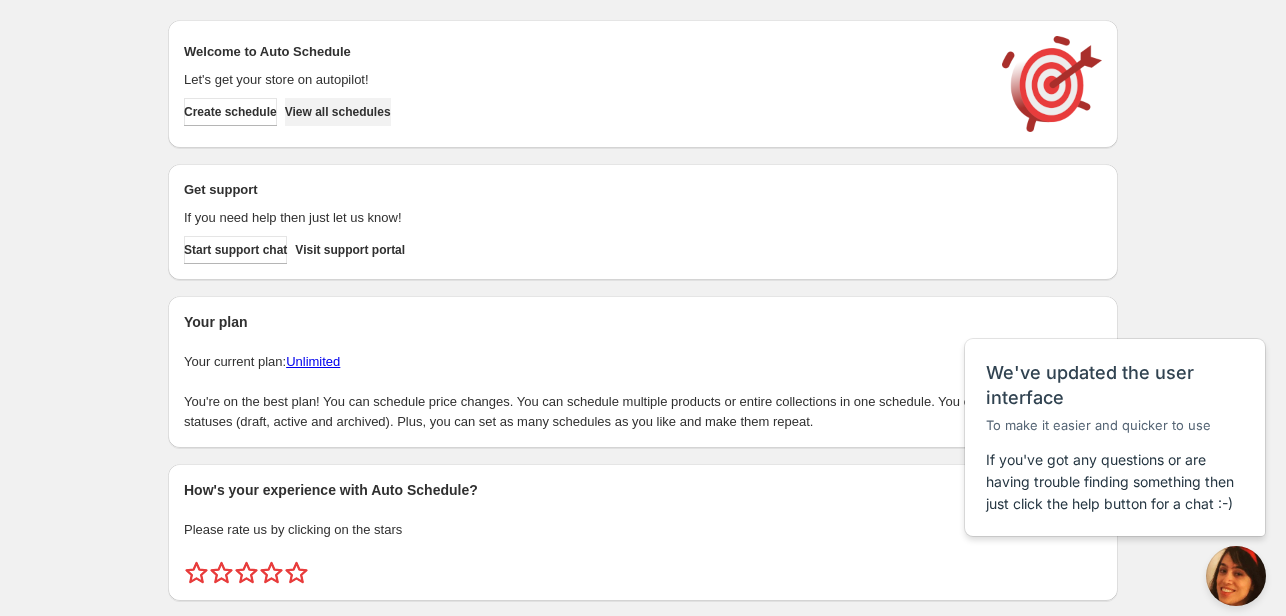 click on "View all schedules" at bounding box center [338, 112] 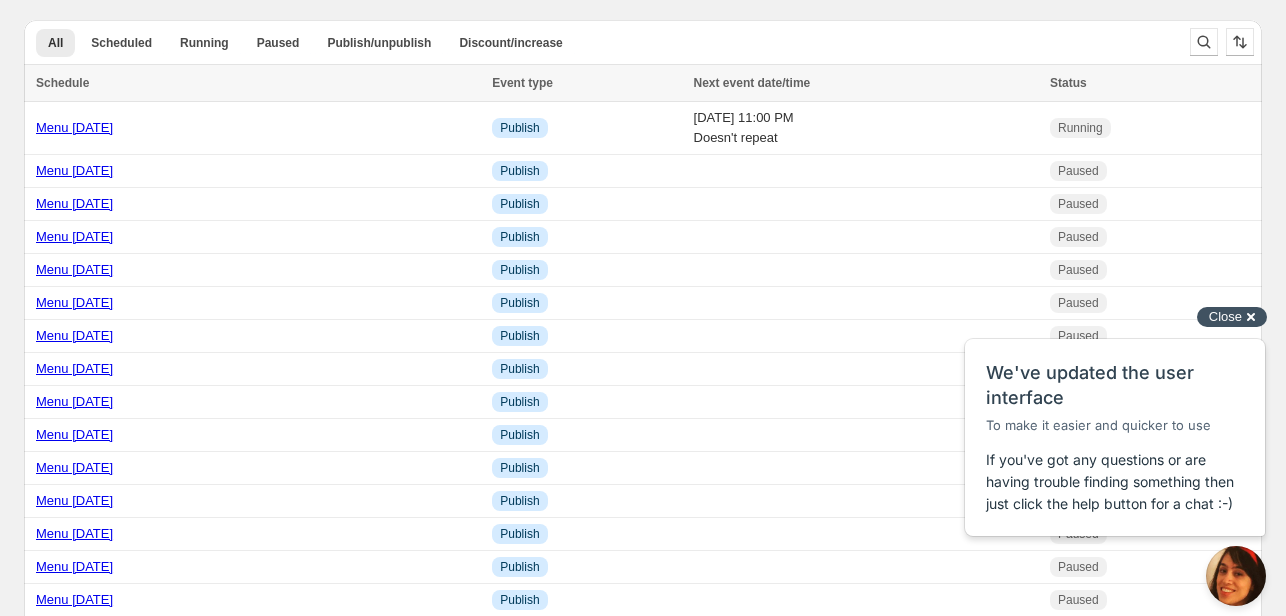 click on "Close" at bounding box center [1225, 316] 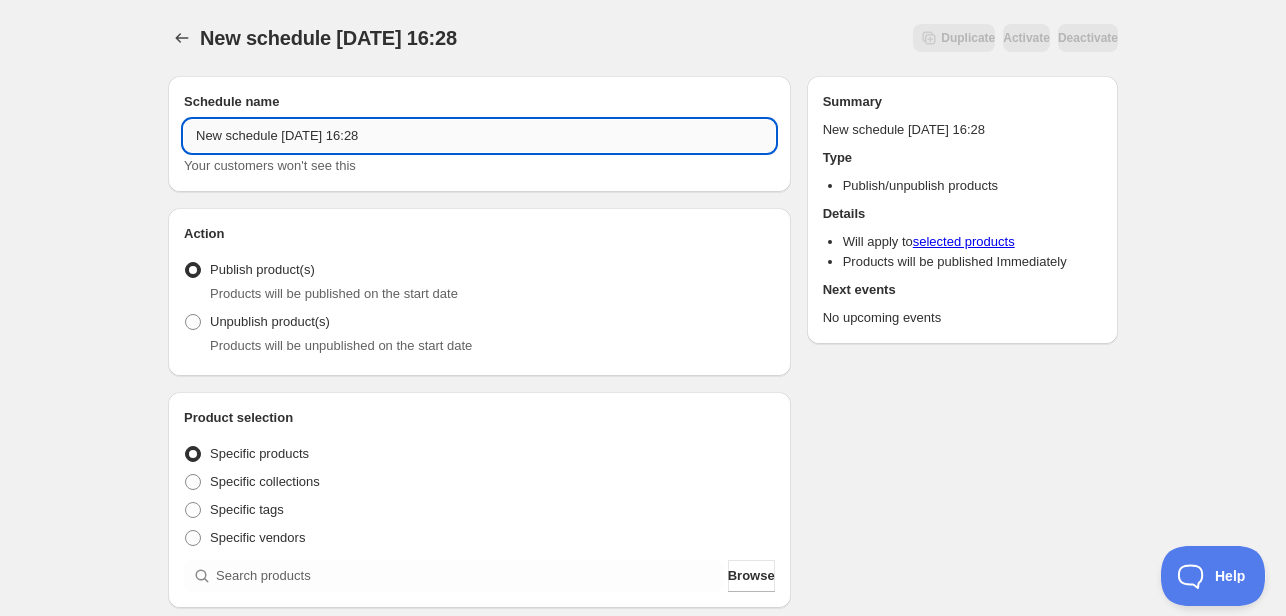 click on "New schedule [DATE] 16:28" at bounding box center (479, 136) 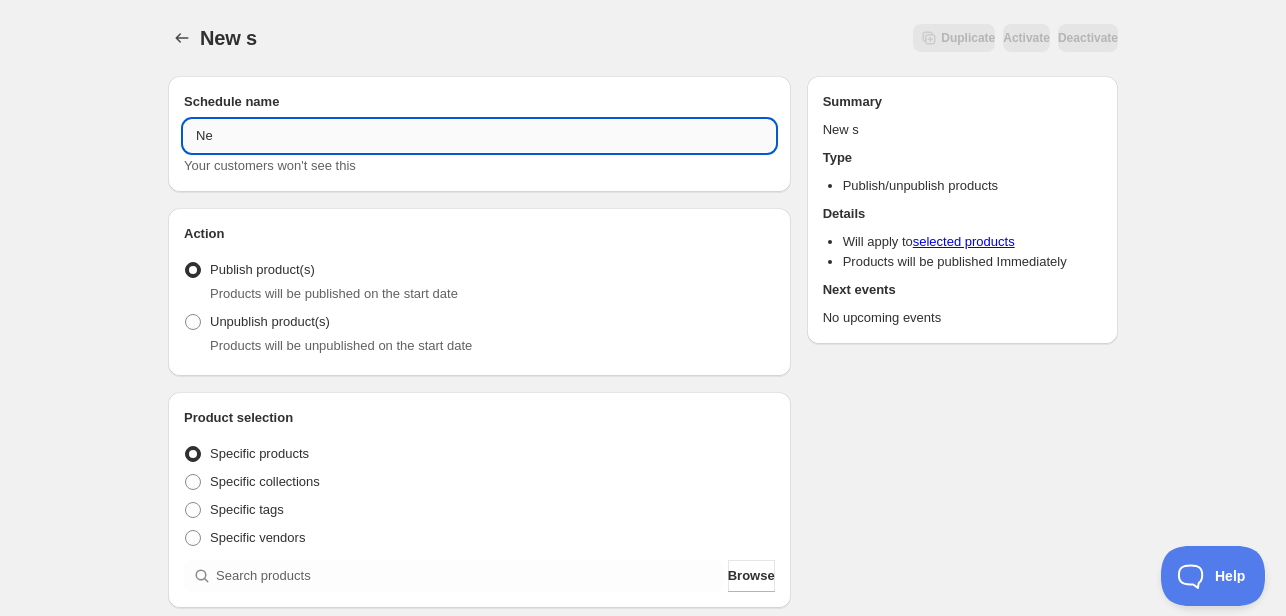 type on "N" 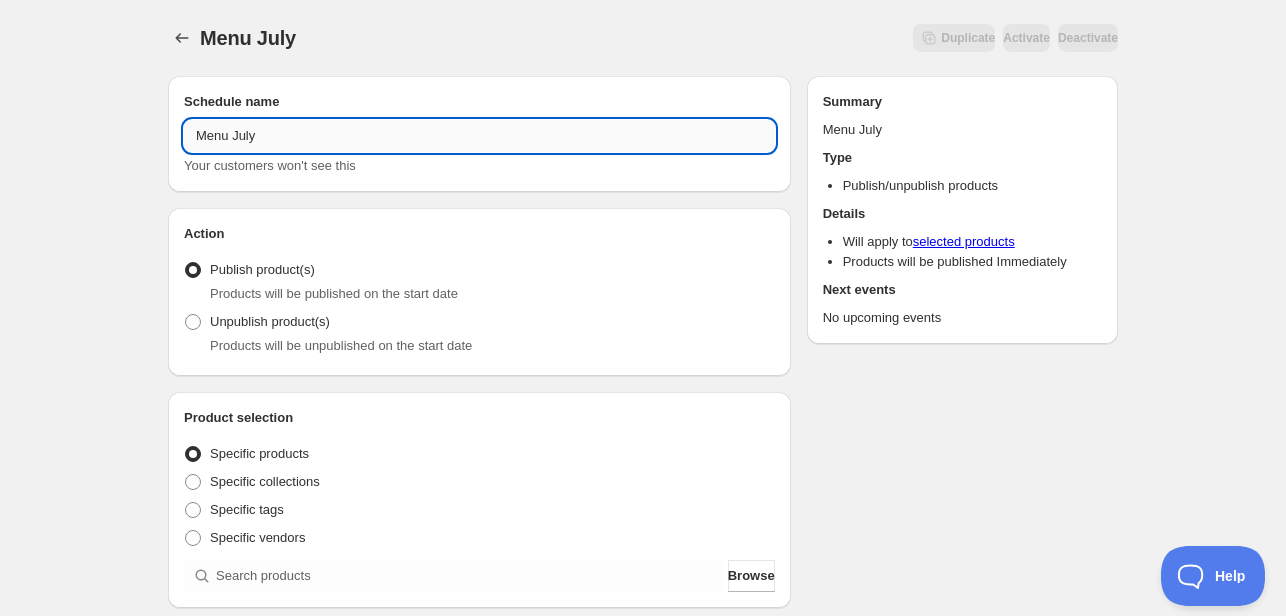 click on "Menu July" at bounding box center [479, 136] 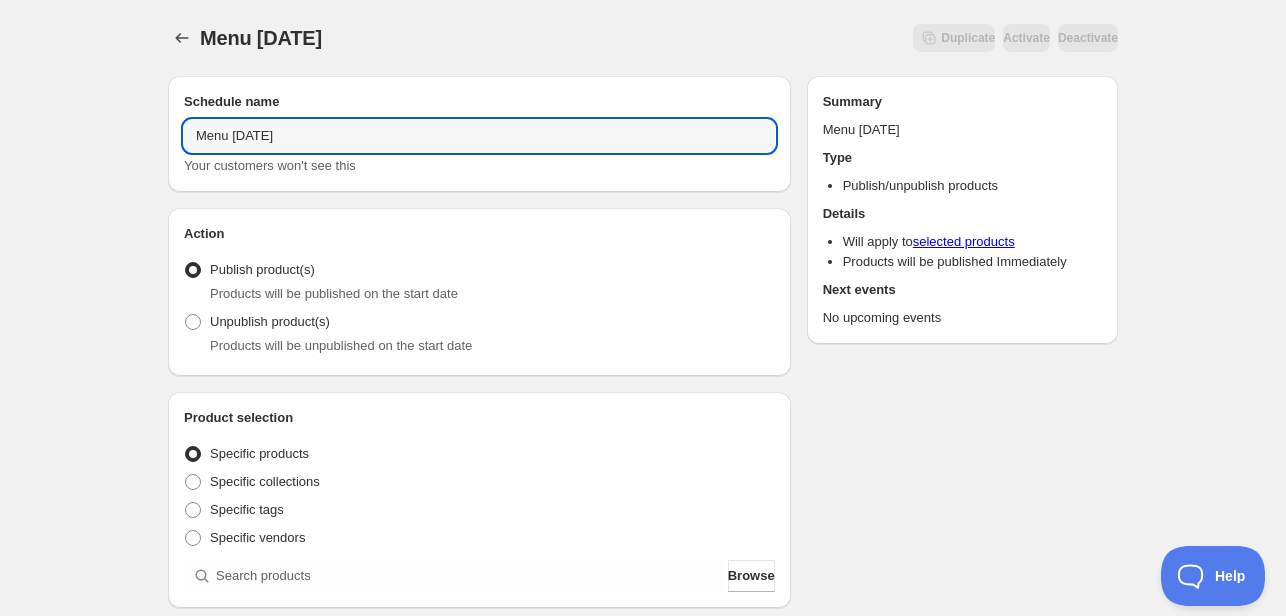 type on "Menu [DATE]" 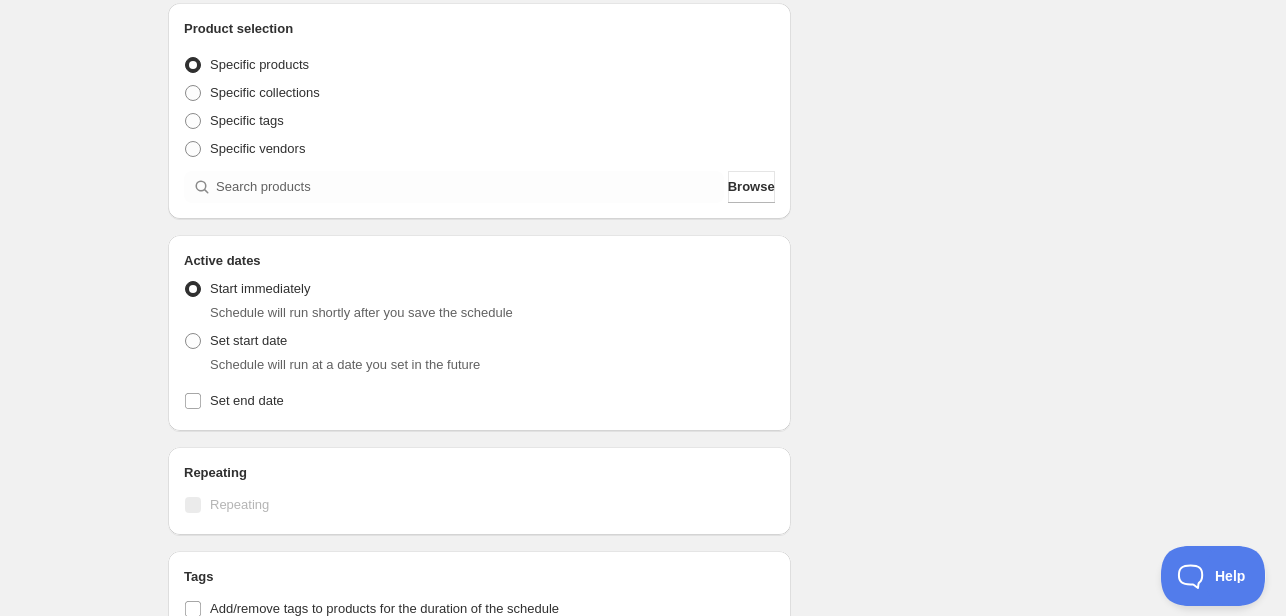 scroll, scrollTop: 400, scrollLeft: 0, axis: vertical 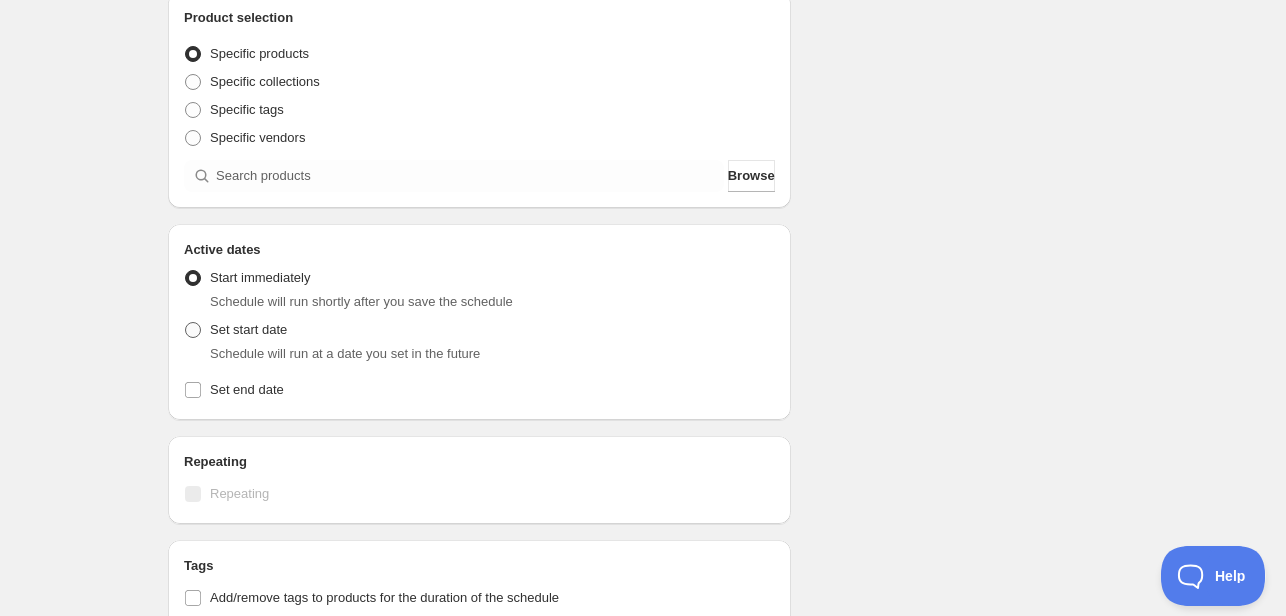 click at bounding box center [193, 330] 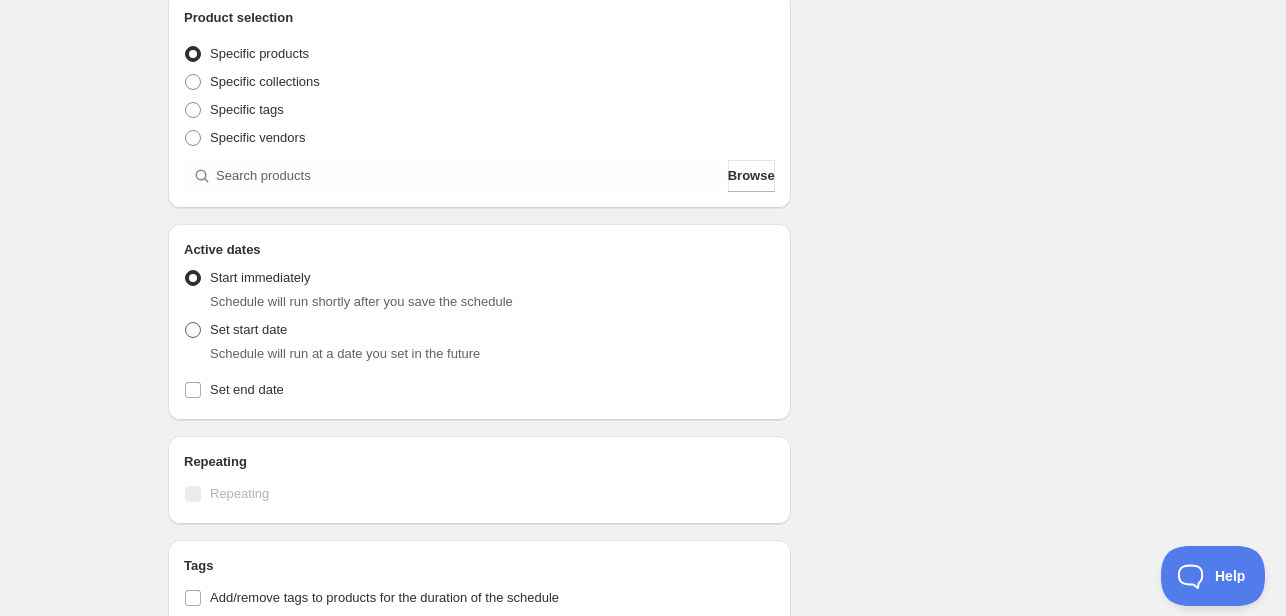 radio on "true" 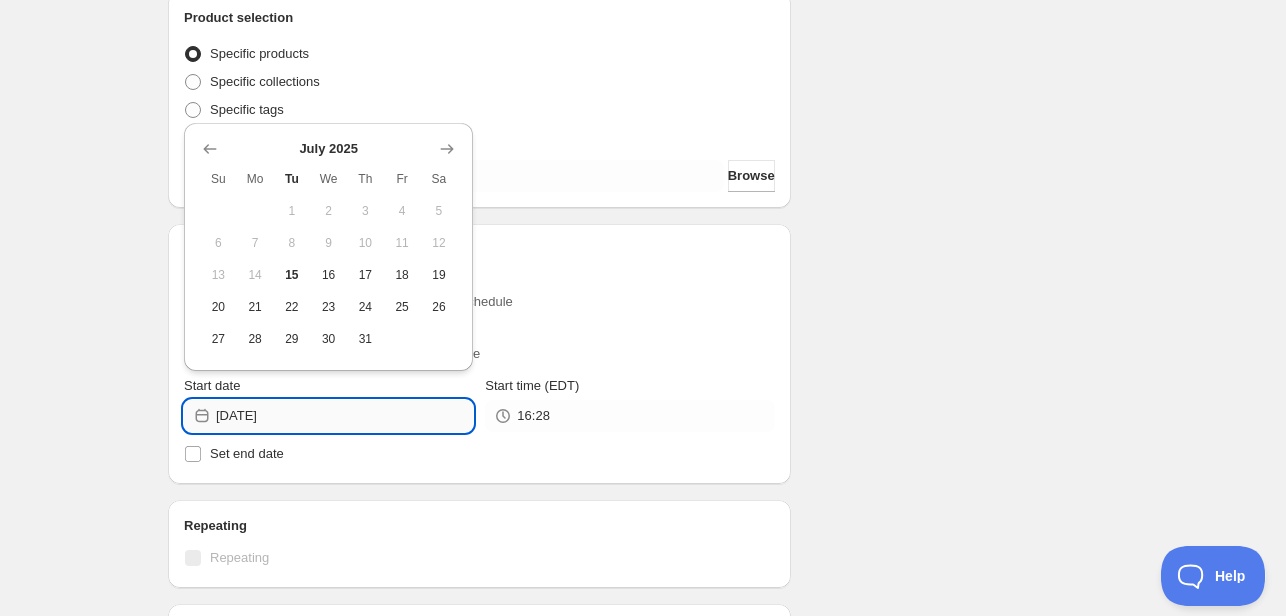 click on "[DATE]" at bounding box center [344, 416] 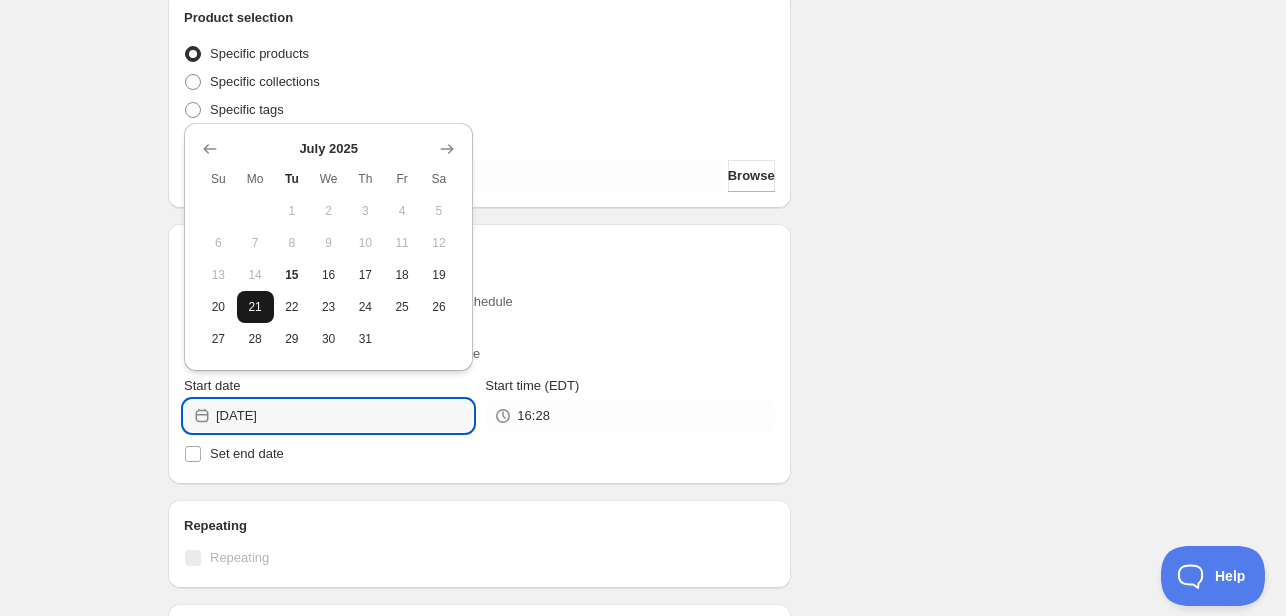 click on "21" at bounding box center (255, 307) 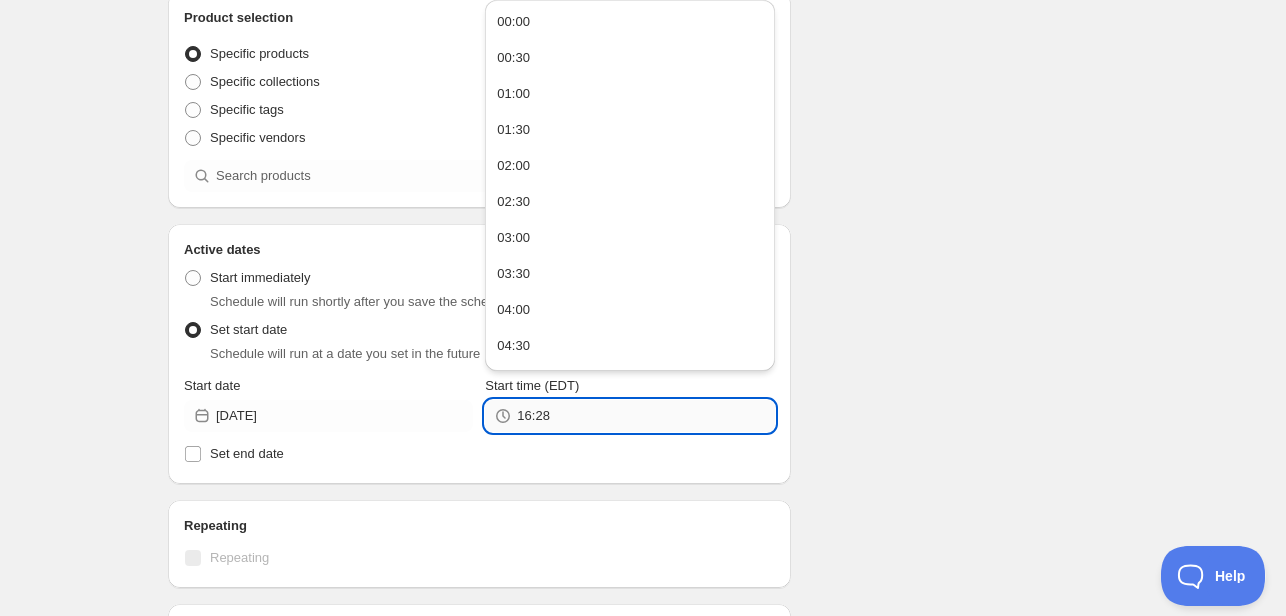 click on "16:28" at bounding box center [645, 416] 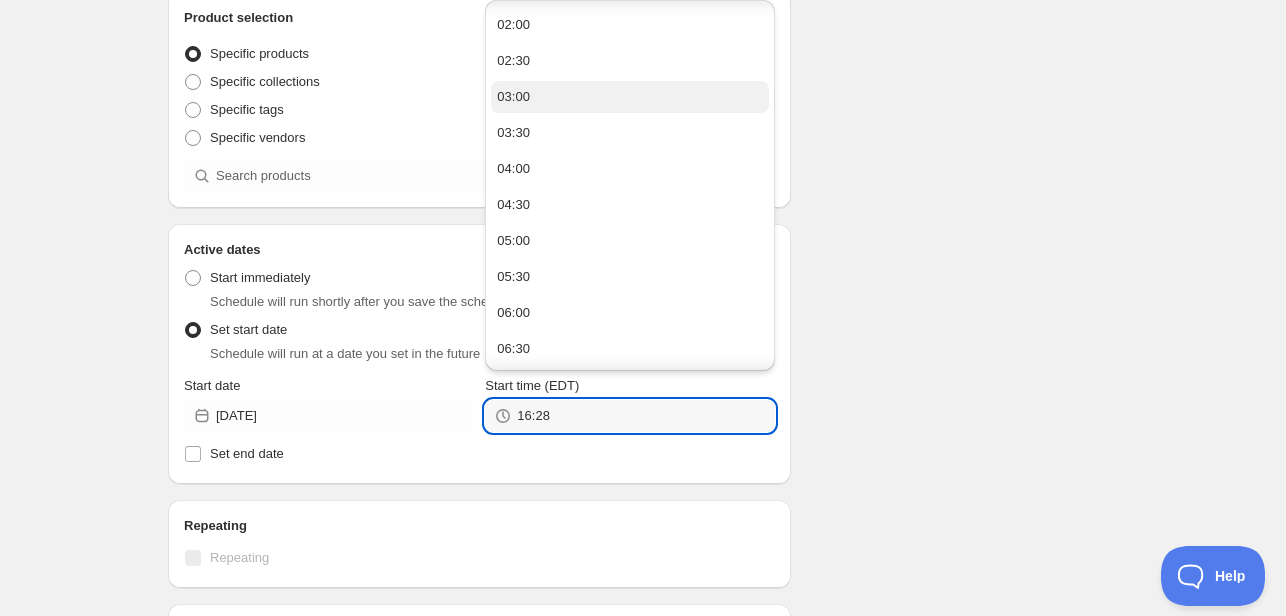 scroll, scrollTop: 200, scrollLeft: 0, axis: vertical 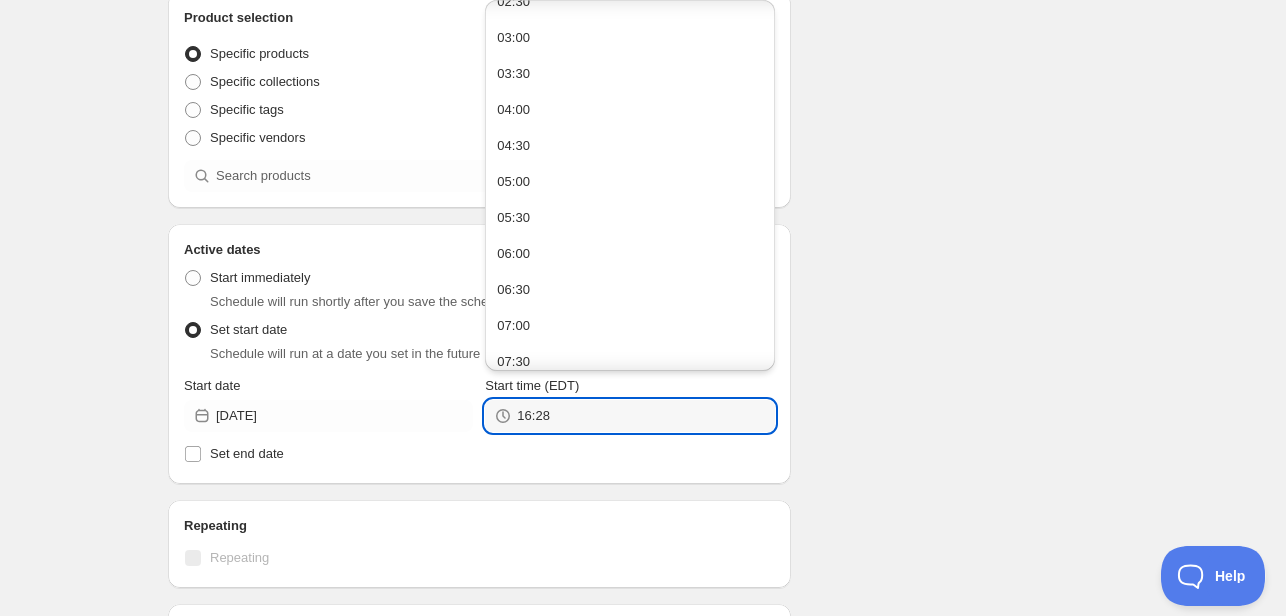 click on "00:00 00:30 01:00 01:30 02:00 02:30 03:00 03:30 04:00 04:30 05:00 05:30 06:00 06:30 07:00 07:30 08:00 08:30 09:00 09:30 10:00 10:30 11:00 11:30 12:00 12:30 13:00 13:30 14:00 14:30 15:00 15:30 16:00 16:30 17:00 17:30 18:00 18:30 19:00 19:30 20:00 20:30 21:00 21:30 22:00 22:30 23:00 23:30" at bounding box center [629, 668] 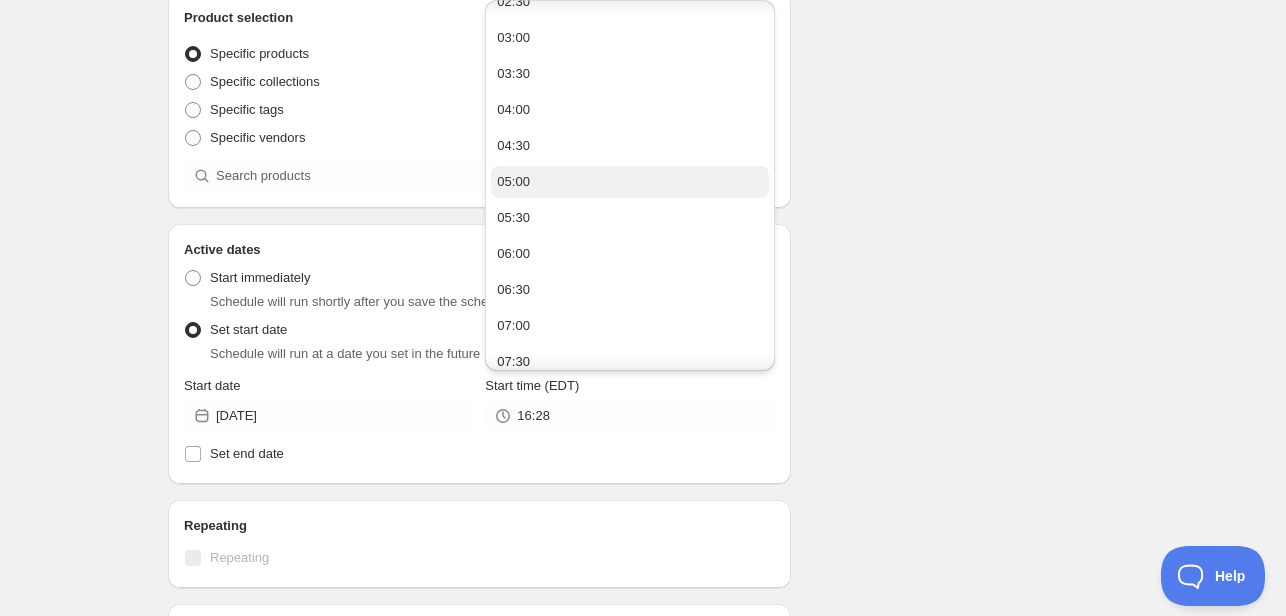 click on "05:00" at bounding box center [629, 182] 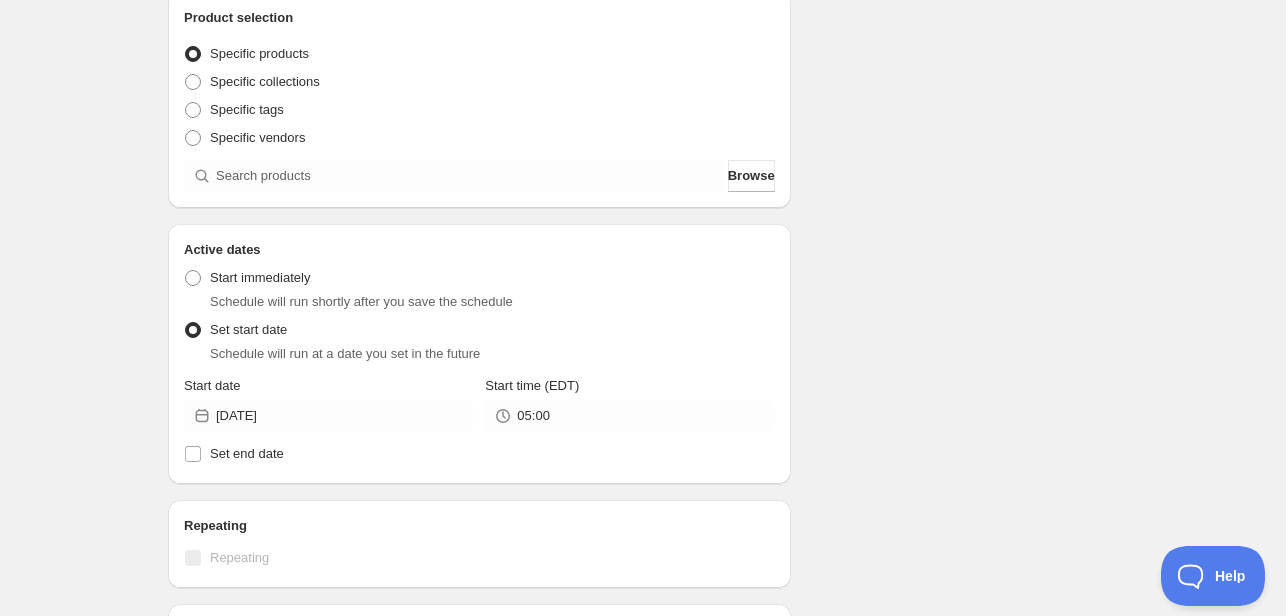 click on "Schedule name Menu [DATE] Your customers won't see this Action Action Publish product(s) Products will be published on the start date Unpublish product(s) Products will be unpublished on the start date Product selection Entity type Specific products Specific collections Specific tags Specific vendors Browse Active dates Active Date Type Start immediately Schedule will run shortly after you save the schedule Set start date Schedule will run at a date you set in the future Start date [DATE] Start time (EDT) 05:00 Set end date Repeating Repeating Ok Cancel Every 1 Date range Days Weeks Months Years Days Ends Never On specific date After a number of occurances Tags Add/remove tags to products for the duration of the schedule Countdown timer Show a countdown timer on the product page The countdown timer will show the time remaining until the end of the schedule. Remember to add the Countdown Timer block to your theme and configure it to your liking. Open theme editor Anything else? Sales channel Summary" at bounding box center (635, 404) 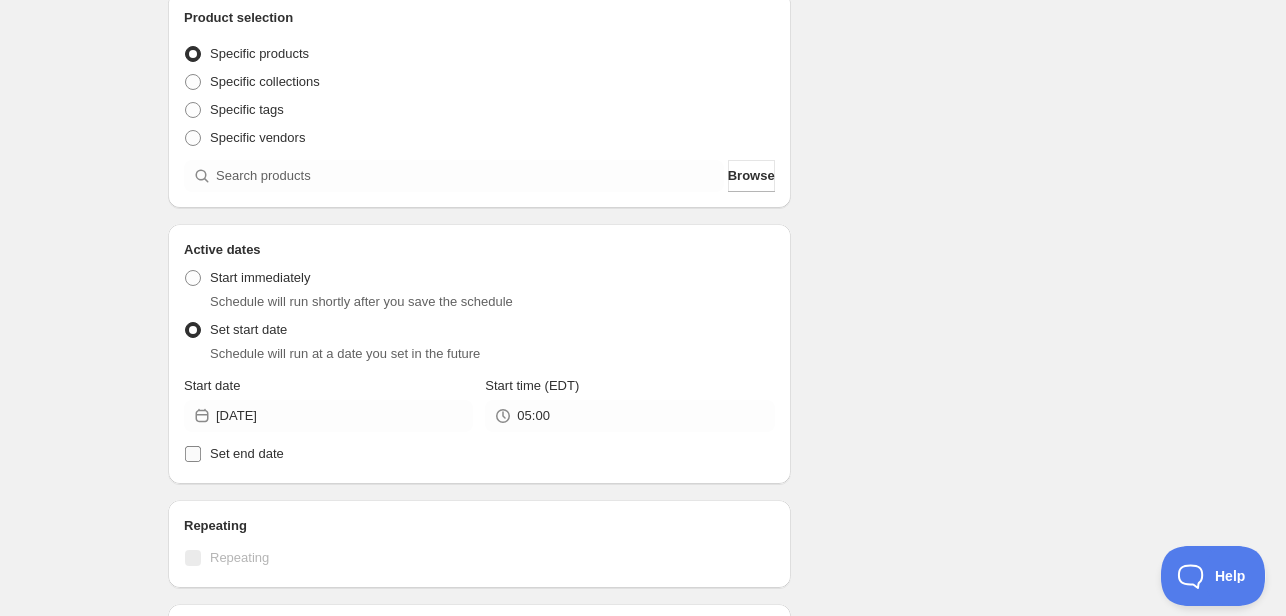 click on "Set end date" at bounding box center [247, 453] 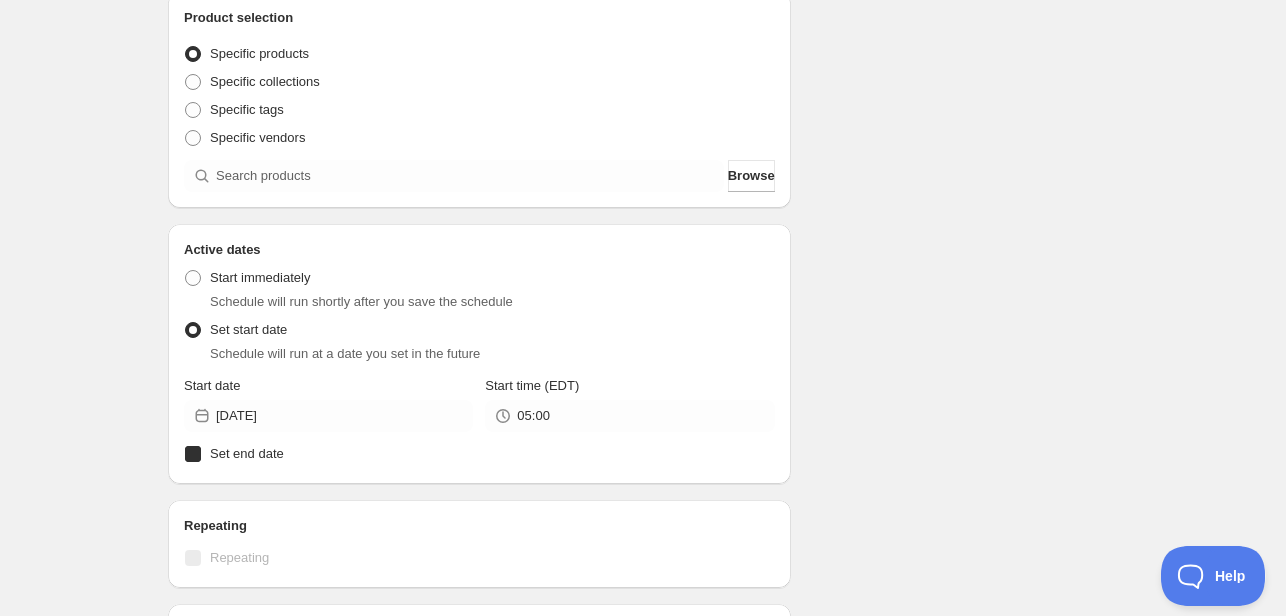 checkbox on "true" 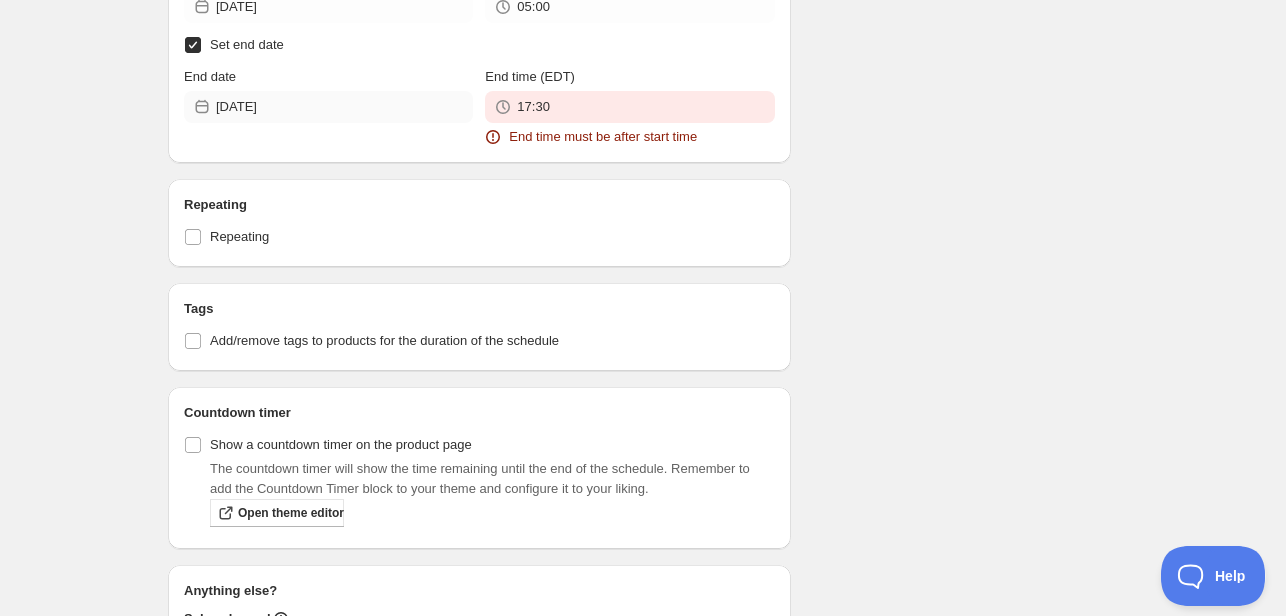 scroll, scrollTop: 800, scrollLeft: 0, axis: vertical 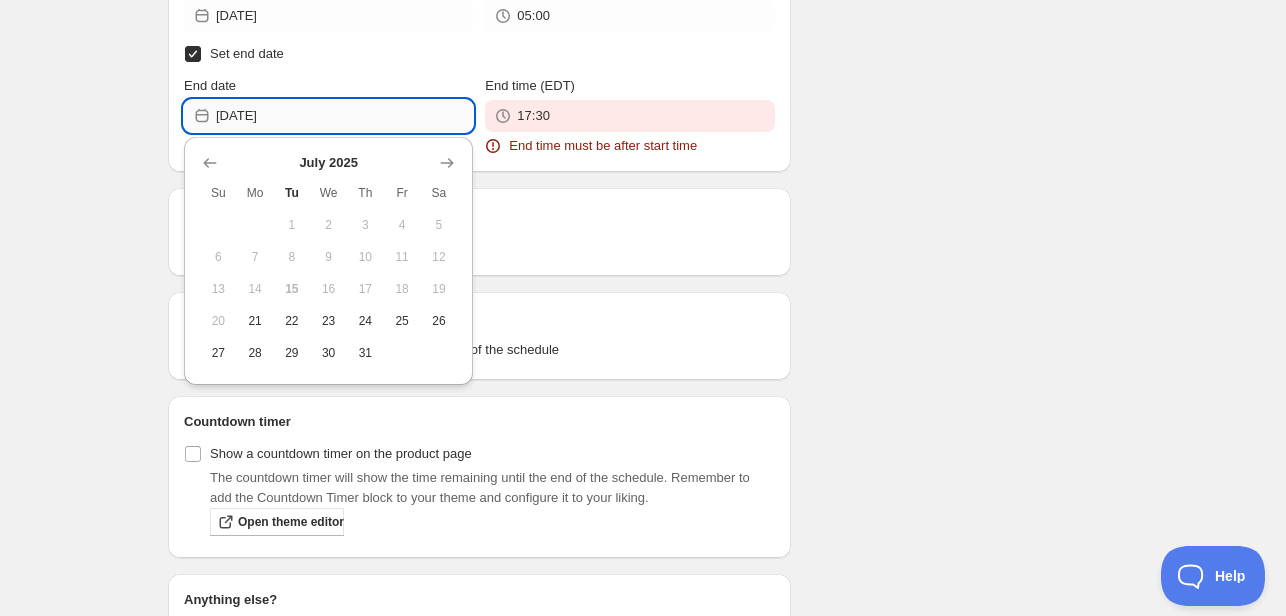 click on "[DATE]" at bounding box center (344, 116) 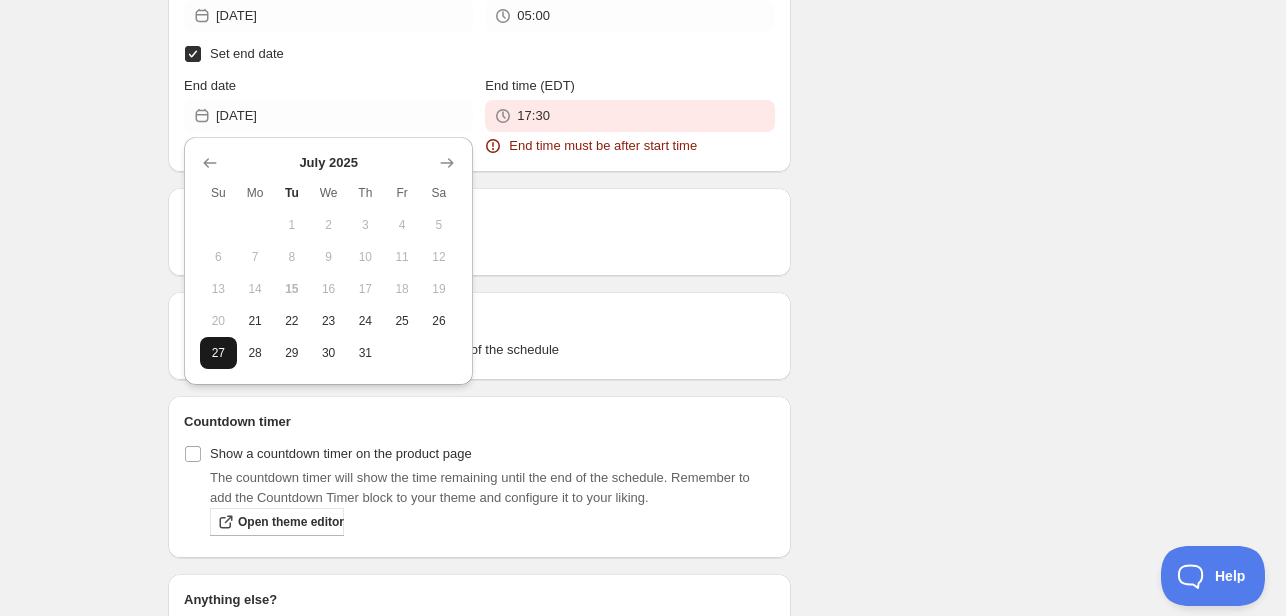 click on "27" at bounding box center (218, 353) 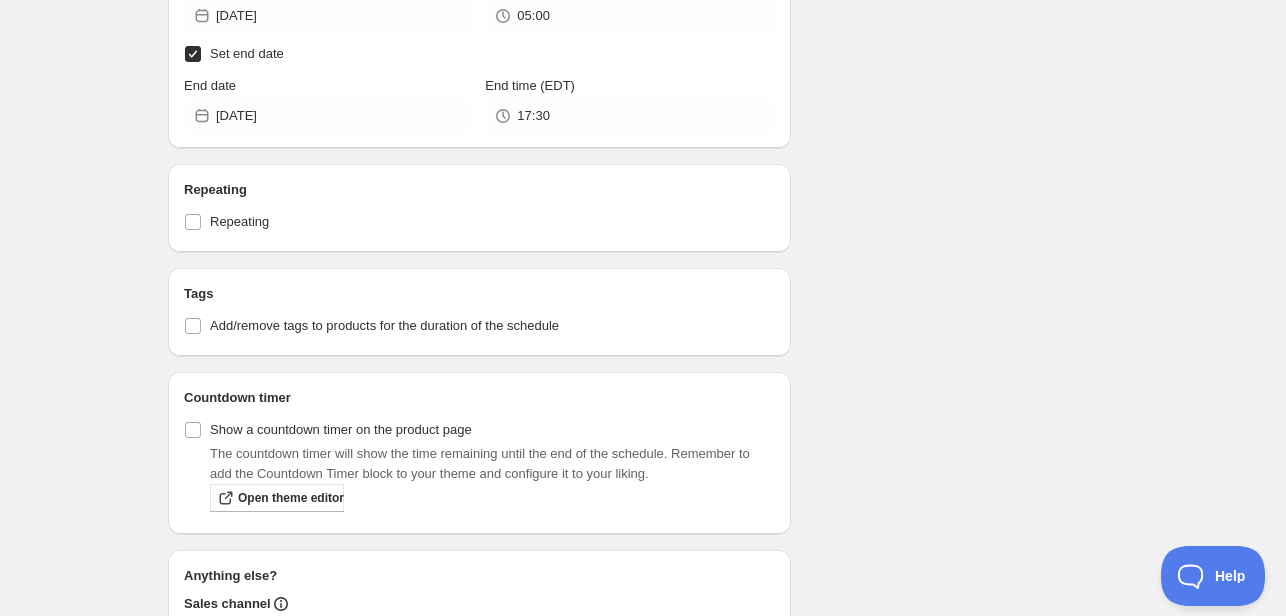 click on "Schedule name Menu [DATE] Your customers won't see this Action Action Publish product(s) Products will be published on the start date Unpublish product(s) Products will be unpublished on the start date Product selection Entity type Specific products Specific collections Specific tags Specific vendors Browse Active dates Active Date Type Start immediately Schedule will run shortly after you save the schedule Set start date Schedule will run at a date you set in the future Start date [DATE] Start time (EDT) 05:00 Set end date End date [DATE] End time (EDT) 17:30 Repeating Repeating Ok Cancel Every 1 Date range Days Weeks Months Years Days Ends Never On specific date After a number of occurances Tags Add/remove tags to products for the duration of the schedule Countdown timer Show a countdown timer on the product page The countdown timer will show the time remaining until the end of the schedule. Remember to add the Countdown Timer block to your theme and configure it to your liking. Open theme editor" at bounding box center [635, 84] 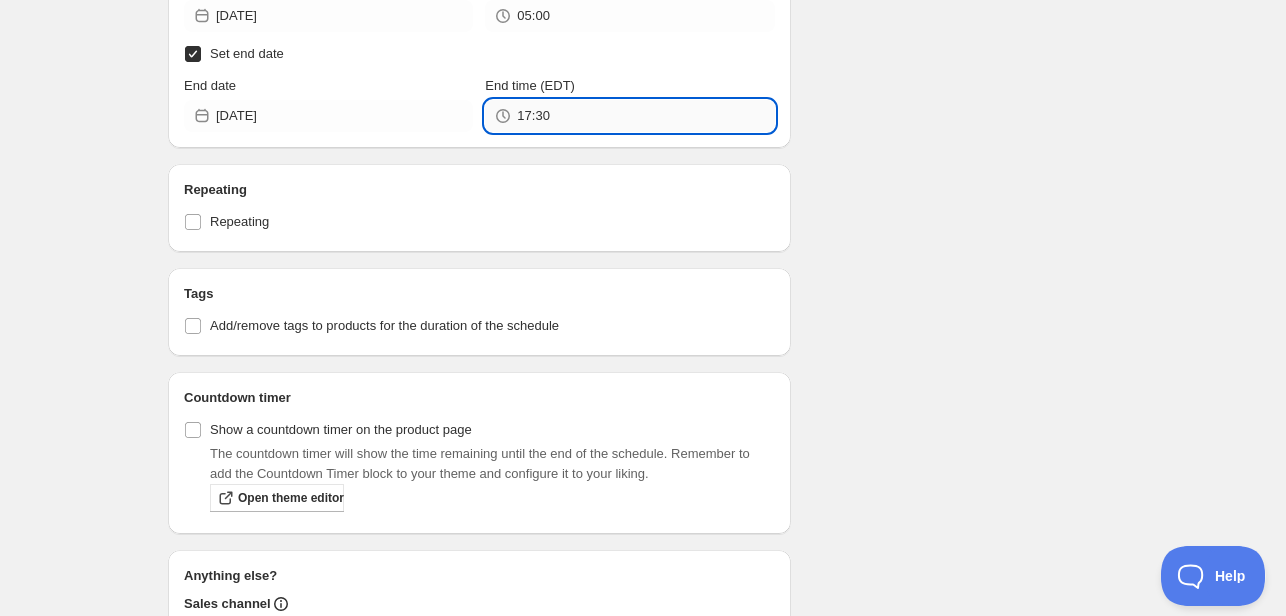 click on "17:30" at bounding box center (645, 116) 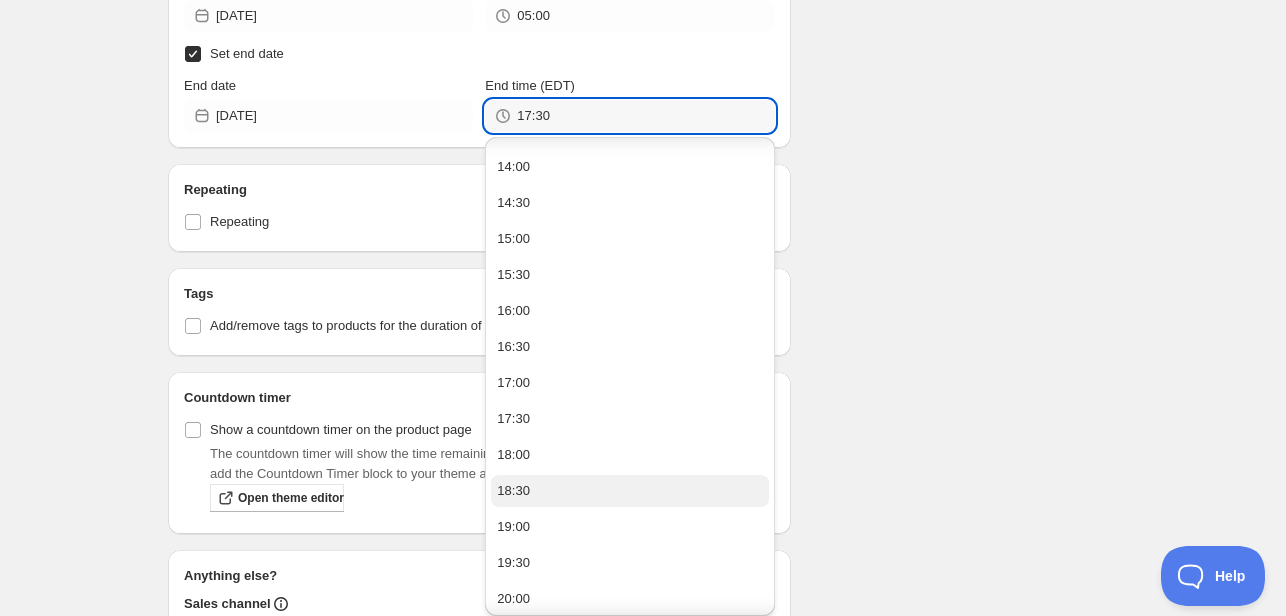 scroll, scrollTop: 1256, scrollLeft: 0, axis: vertical 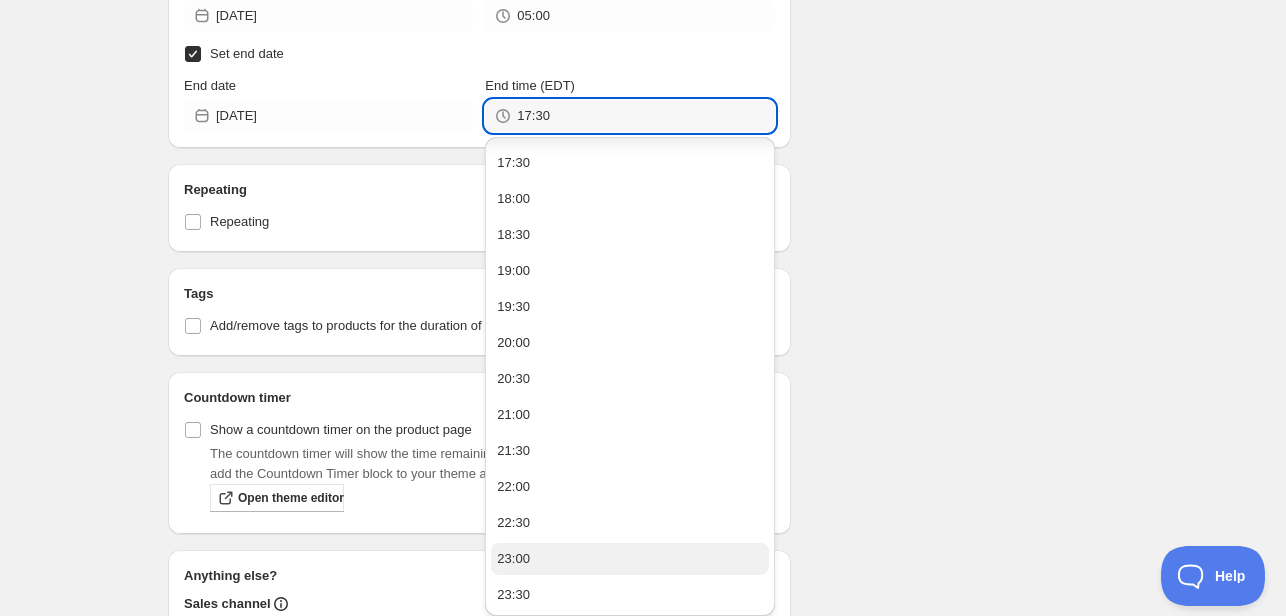click on "23:00" at bounding box center (629, 559) 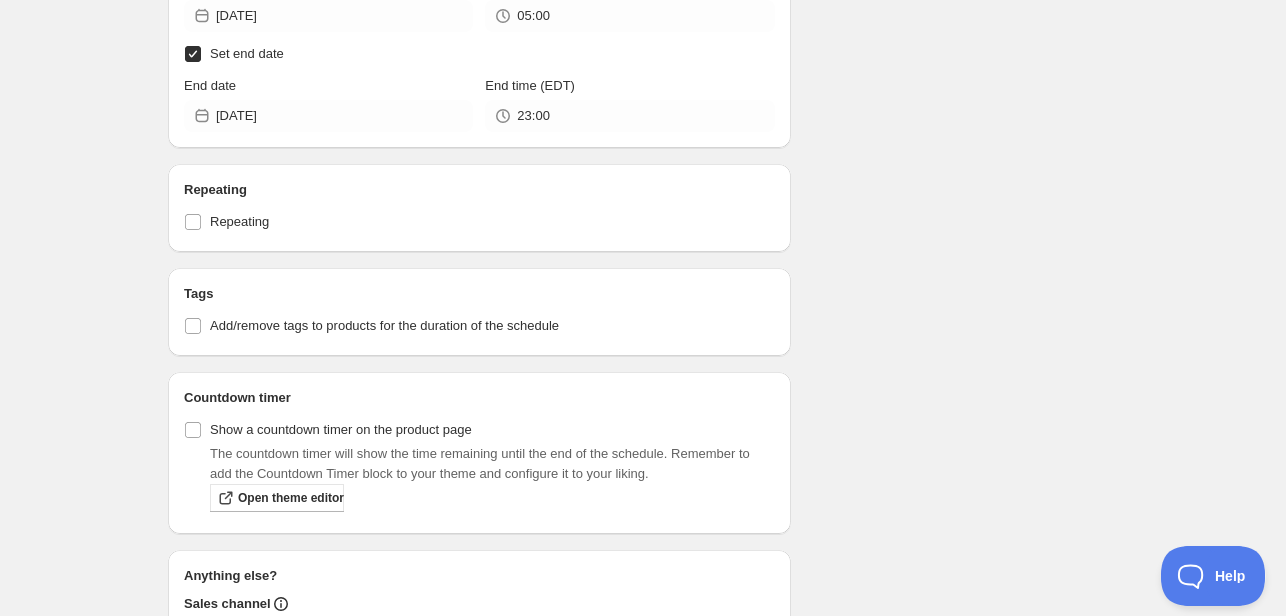 click on "Schedule name Menu [DATE] Your customers won't see this Action Action Publish product(s) Products will be published on the start date Unpublish product(s) Products will be unpublished on the start date Product selection Entity type Specific products Specific collections Specific tags Specific vendors Browse Active dates Active Date Type Start immediately Schedule will run shortly after you save the schedule Set start date Schedule will run at a date you set in the future Start date [DATE] Start time (EDT) 05:00 Set end date End date [DATE] End time (EDT) 23:00 Repeating Repeating Ok Cancel Every 1 Date range Days Weeks Months Years Days Ends Never On specific date After a number of occurances Tags Add/remove tags to products for the duration of the schedule Countdown timer Show a countdown timer on the product page The countdown timer will show the time remaining until the end of the schedule. Remember to add the Countdown Timer block to your theme and configure it to your liking. Open theme editor" at bounding box center [635, 84] 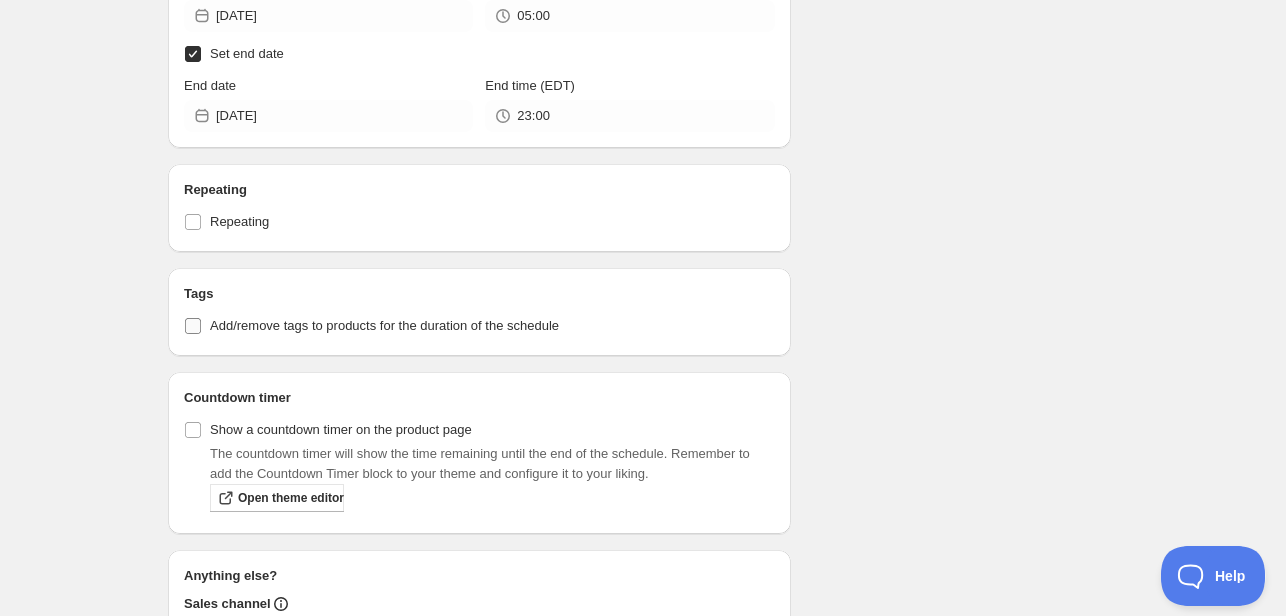 click on "Add/remove tags to products for the duration of the schedule" at bounding box center (193, 326) 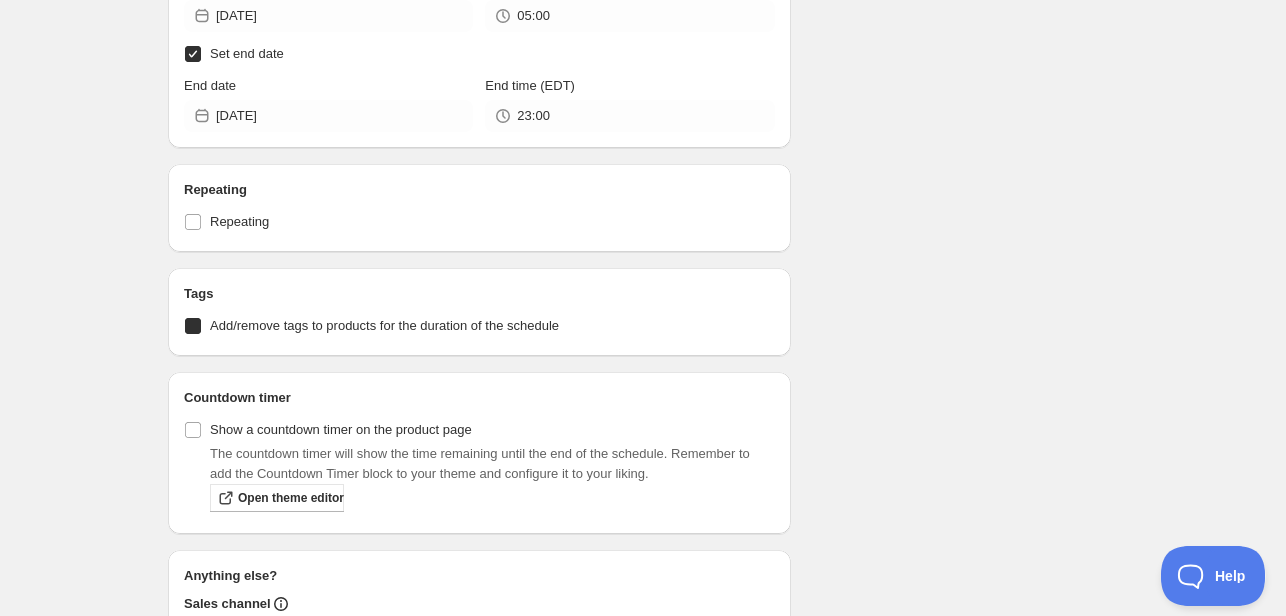 checkbox on "true" 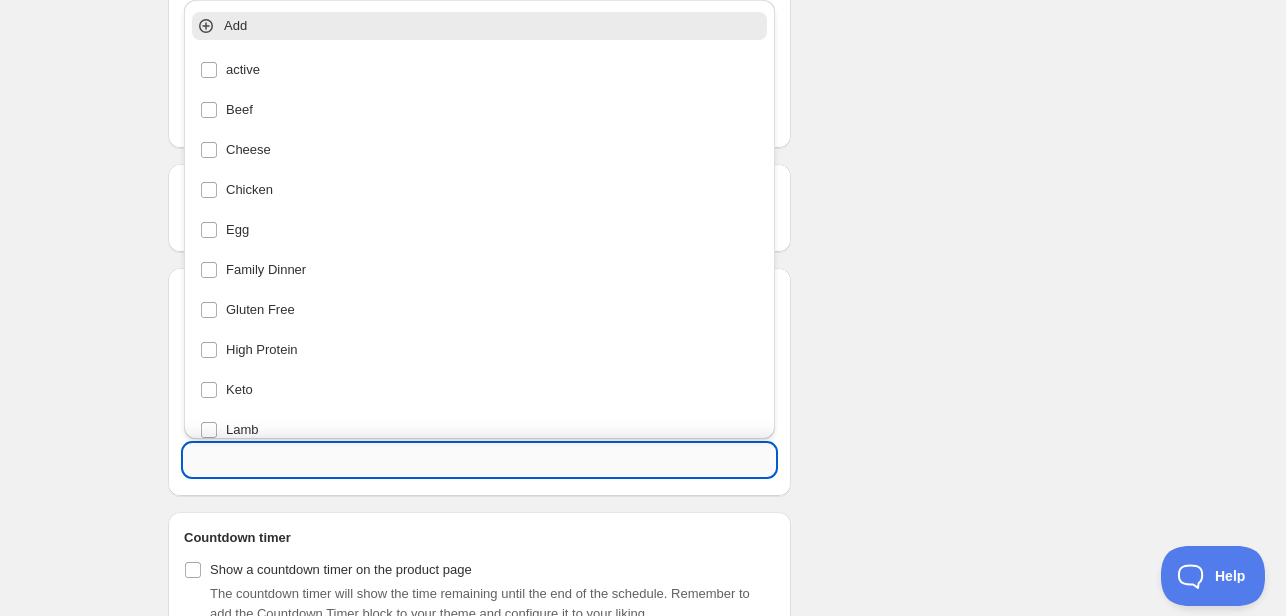 click at bounding box center [479, 460] 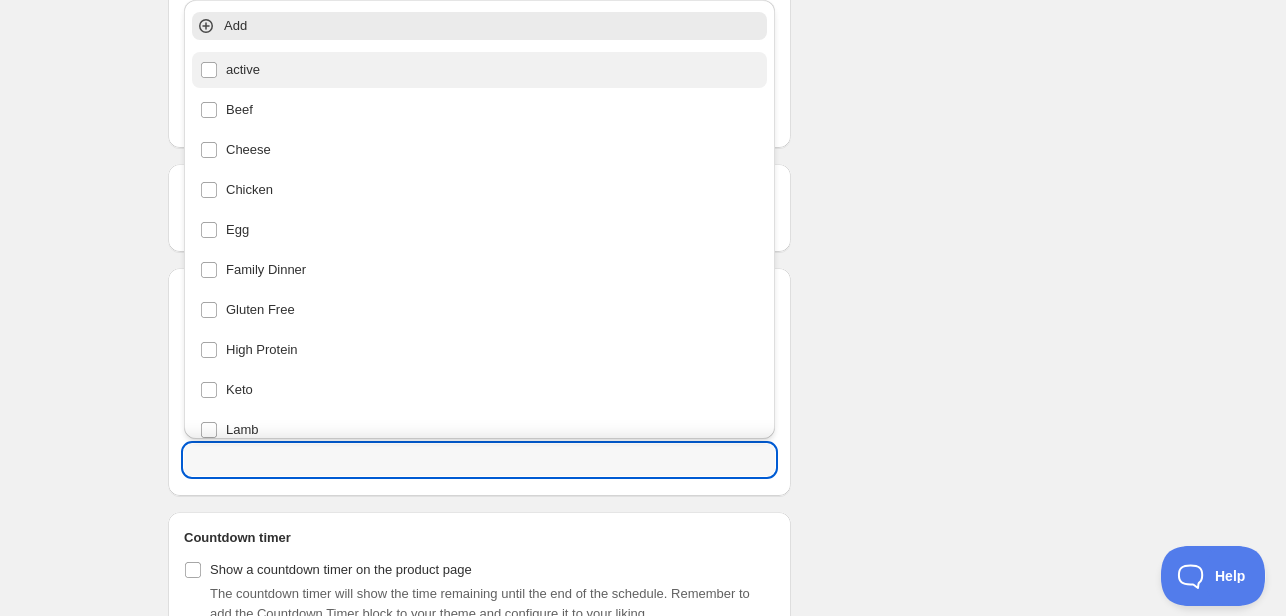click on "active" at bounding box center [479, 70] 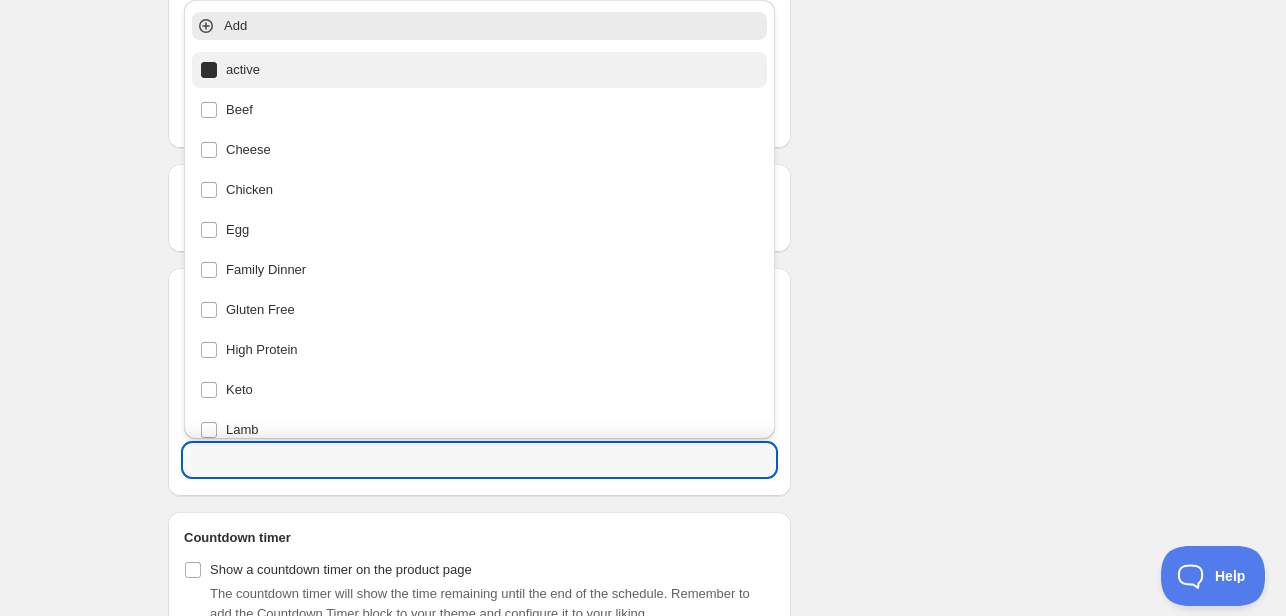 type on "active" 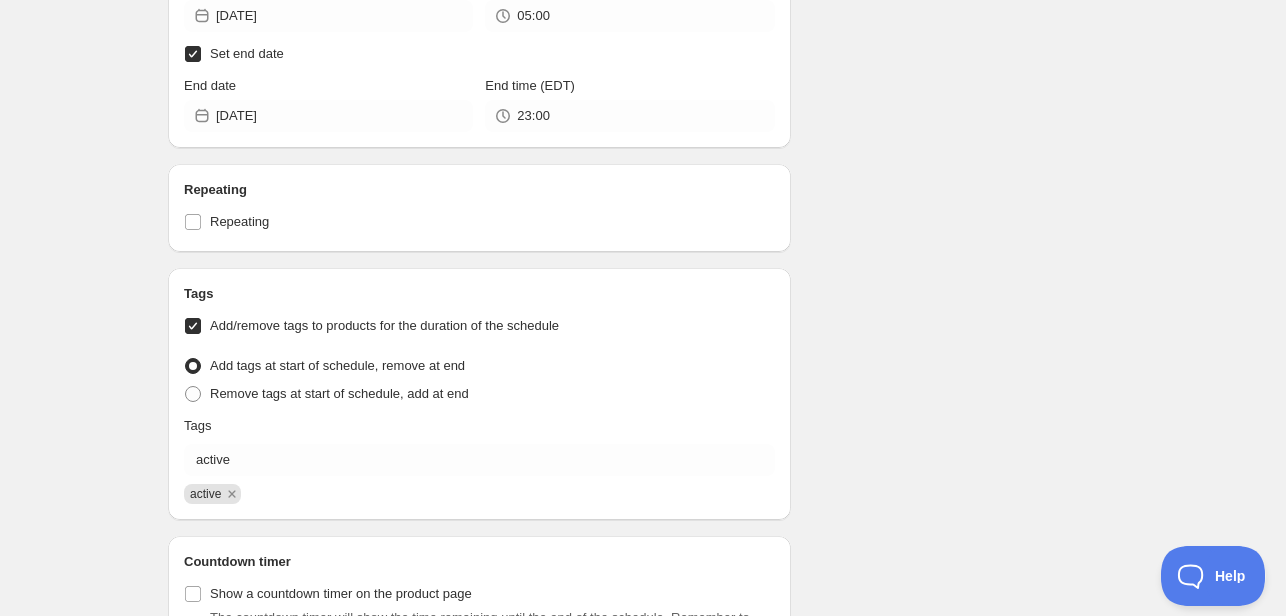 click on "Schedule name Menu [DATE] Your customers won't see this Action Action Publish product(s) Products will be published on the start date Unpublish product(s) Products will be unpublished on the start date Product selection Entity type Specific products Specific collections Specific tags Specific vendors Browse Active dates Active Date Type Start immediately Schedule will run shortly after you save the schedule Set start date Schedule will run at a date you set in the future Start date [DATE] Start time (EDT) 05:00 Set end date End date [DATE] End time (EDT) 23:00 Repeating Repeating Ok Cancel Every 1 Date range Days Weeks Months Years Days Ends Never On specific date After a number of occurances Tags Add/remove tags to products for the duration of the schedule Tag type Add tags at start of schedule, remove at end Remove tags at start of schedule, add at end Tags active active Countdown timer Show a countdown timer on the product page Open theme editor Anything else? Sales channel Ignore draft products" at bounding box center [635, 166] 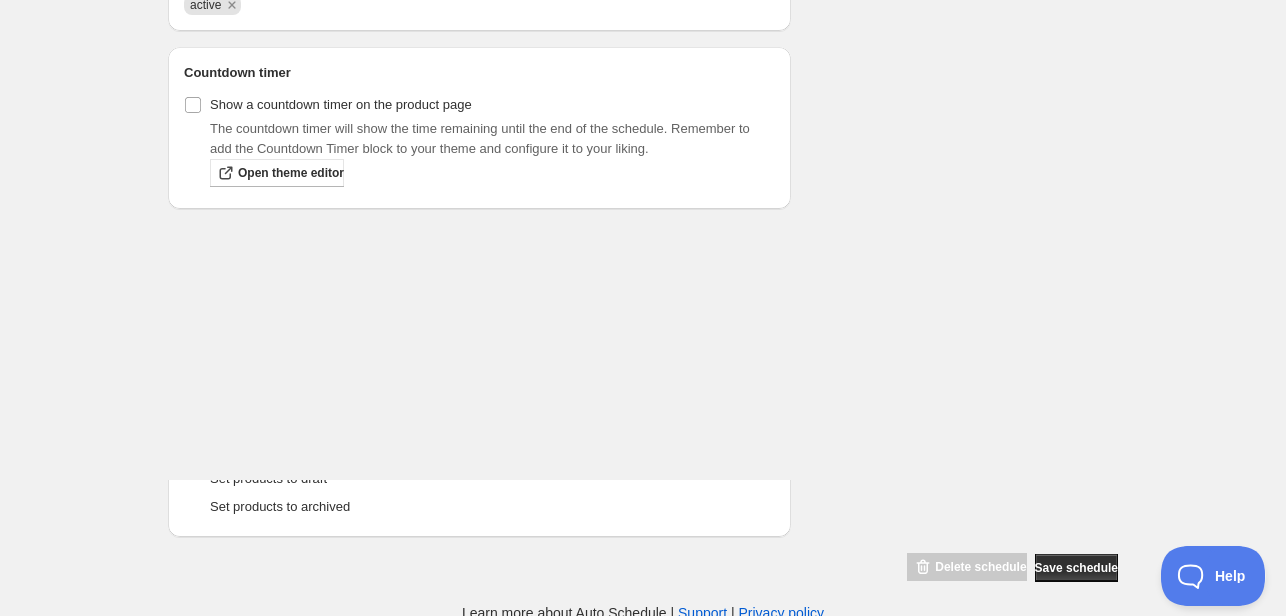 scroll, scrollTop: 1294, scrollLeft: 0, axis: vertical 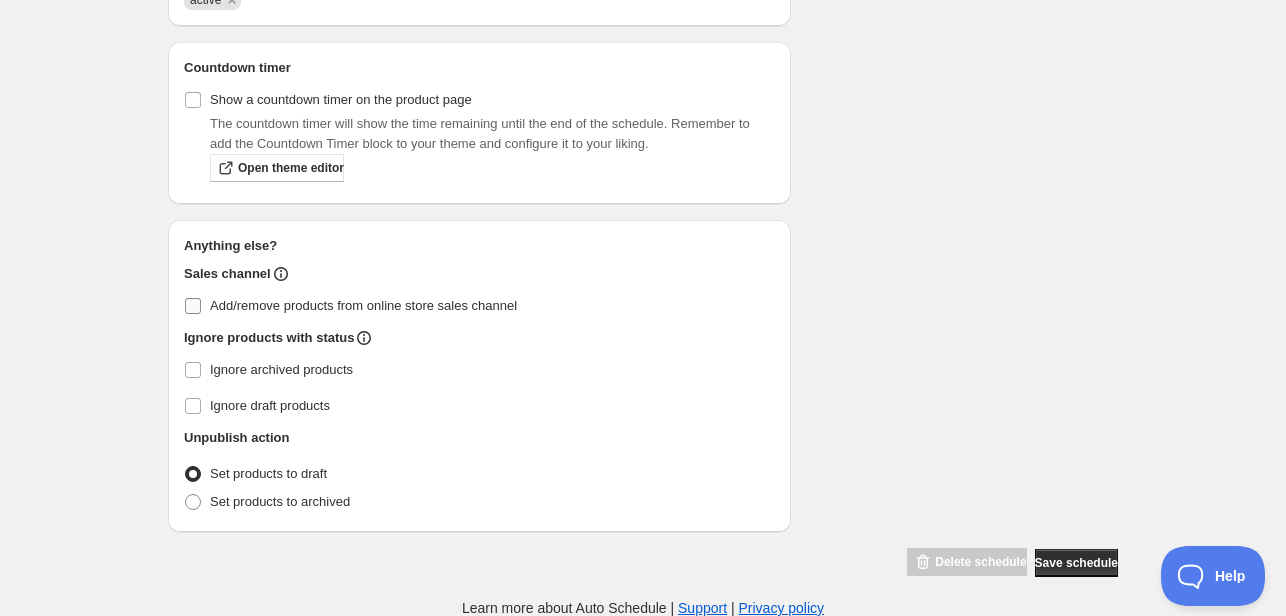 click on "Add/remove products from online store sales channel" at bounding box center [193, 306] 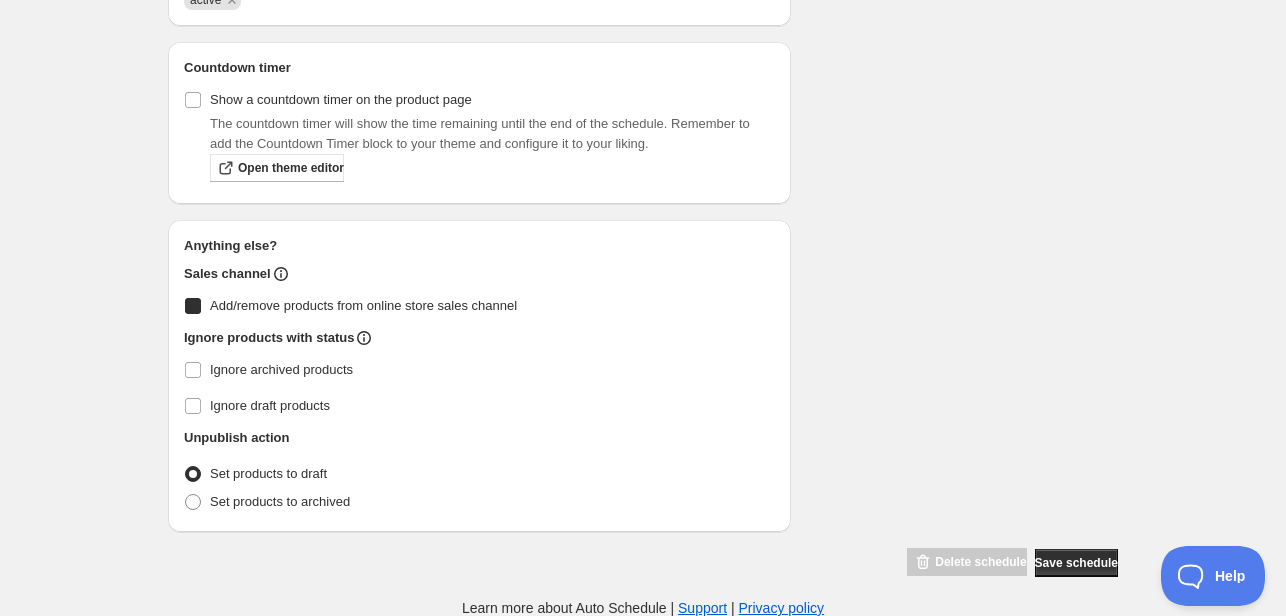 checkbox on "true" 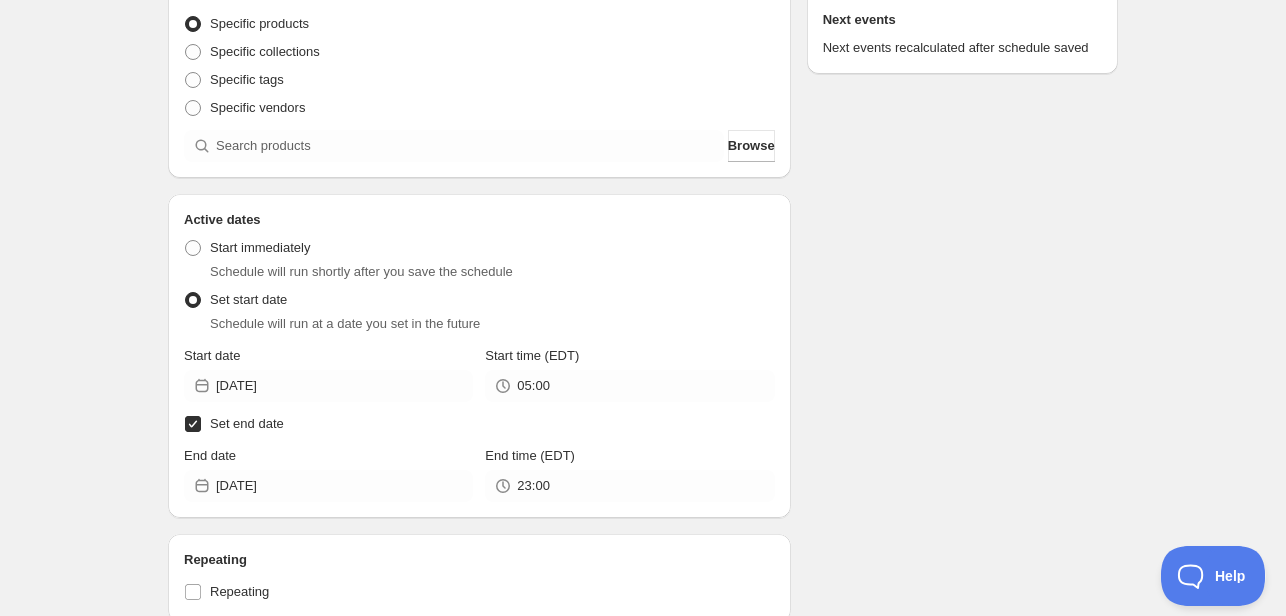 scroll, scrollTop: 294, scrollLeft: 0, axis: vertical 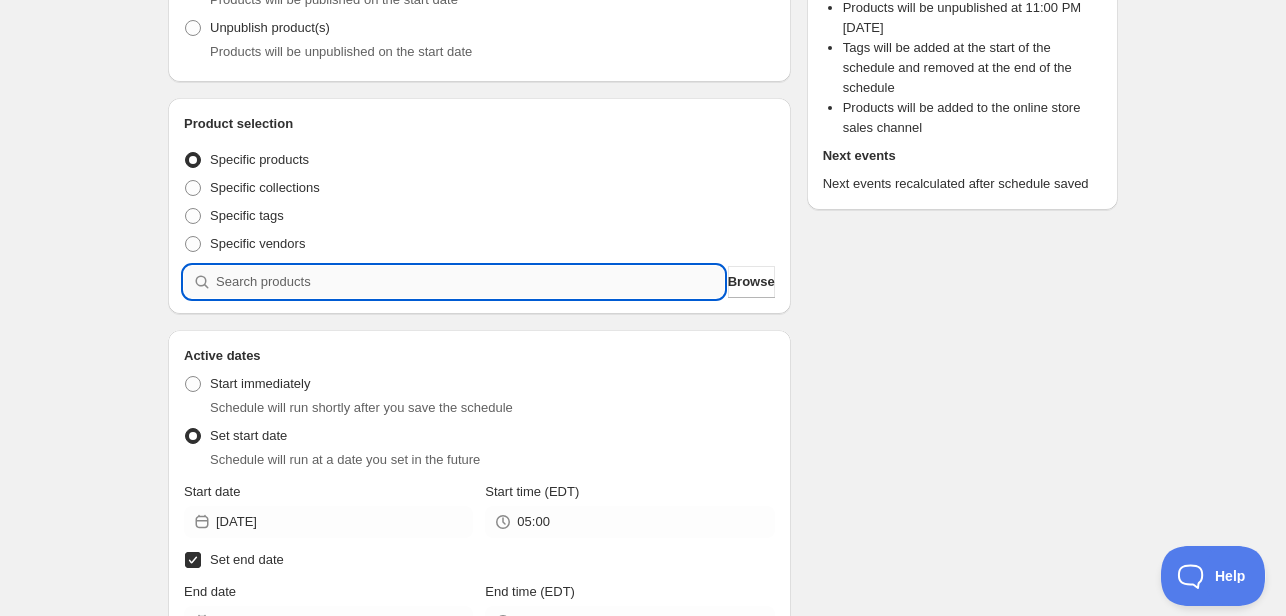 click at bounding box center [470, 282] 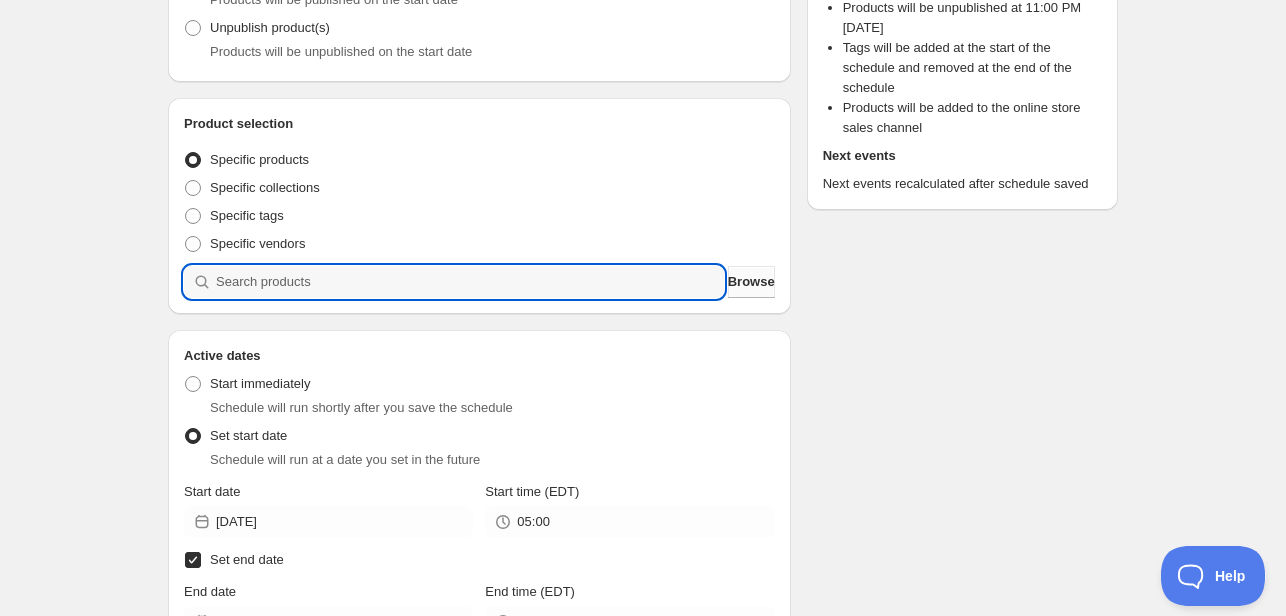 click on "Browse" at bounding box center [751, 282] 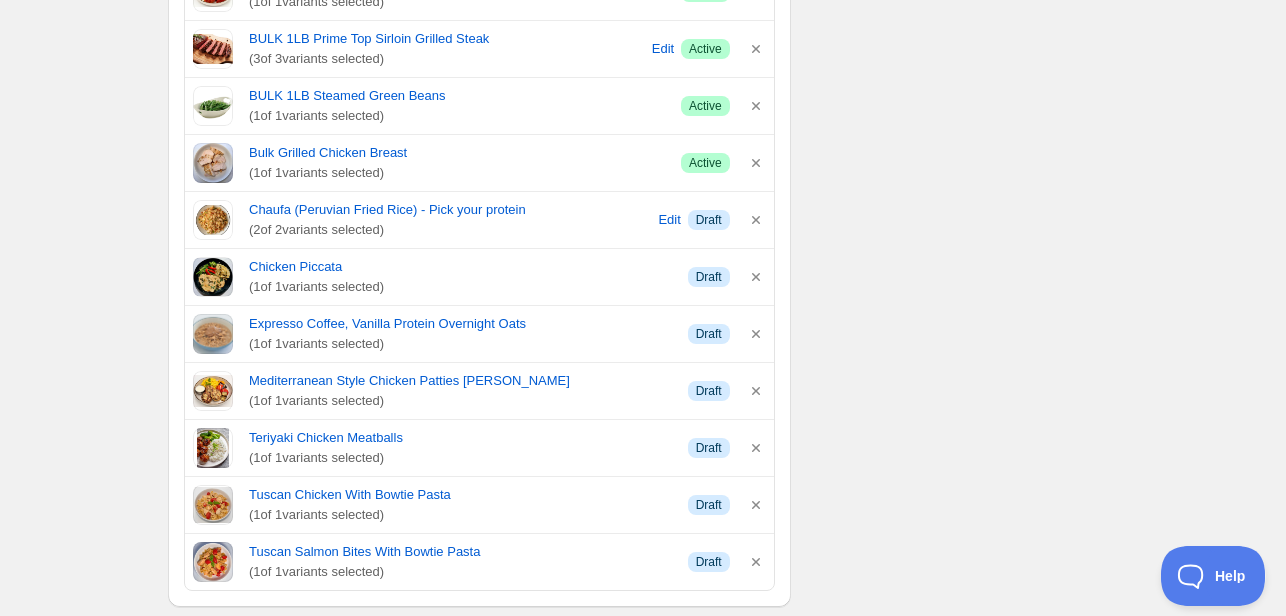 scroll, scrollTop: 794, scrollLeft: 0, axis: vertical 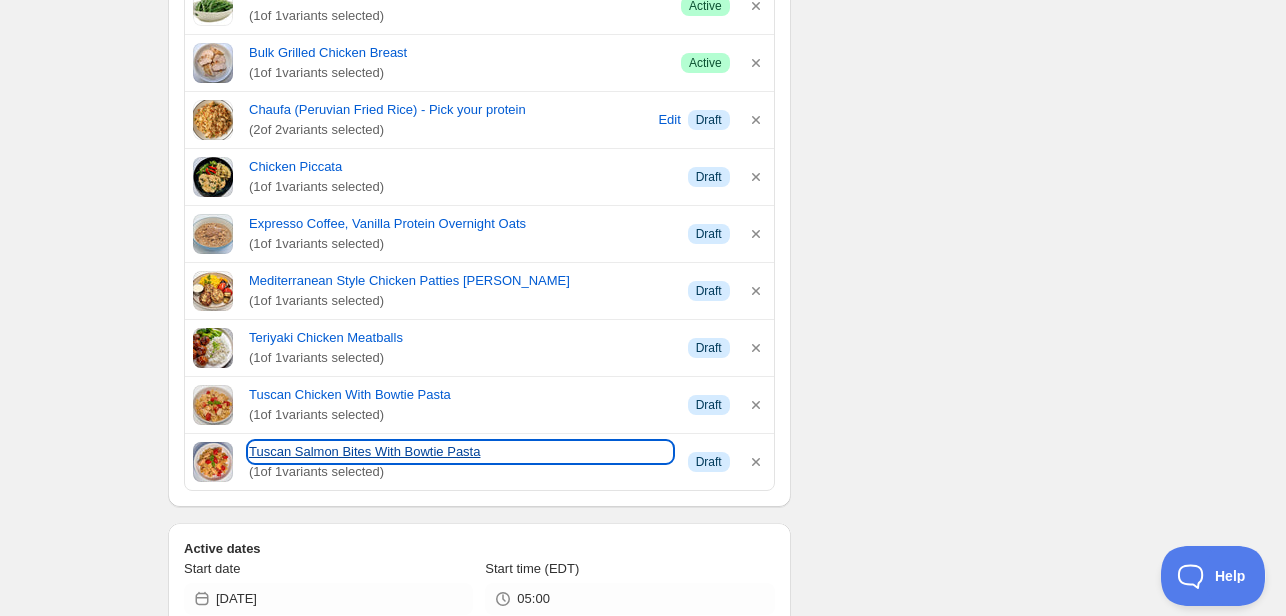 click on "Tuscan Salmon Bites With Bowtie Pasta" at bounding box center (460, 452) 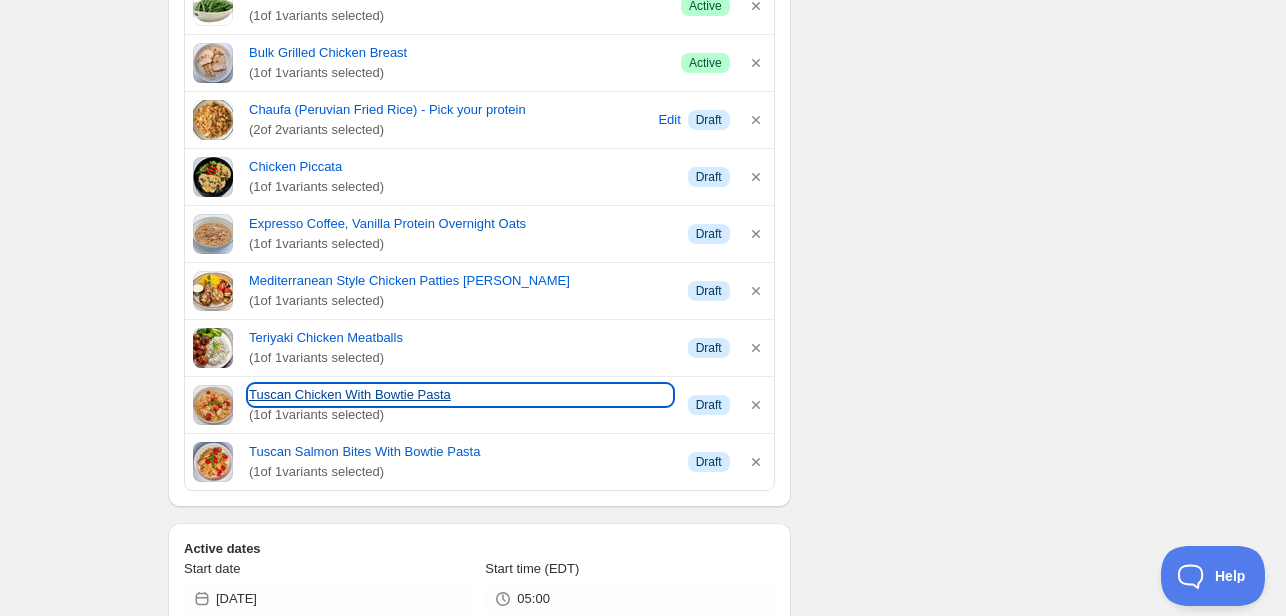 click on "Tuscan Chicken With Bowtie Pasta" at bounding box center (460, 395) 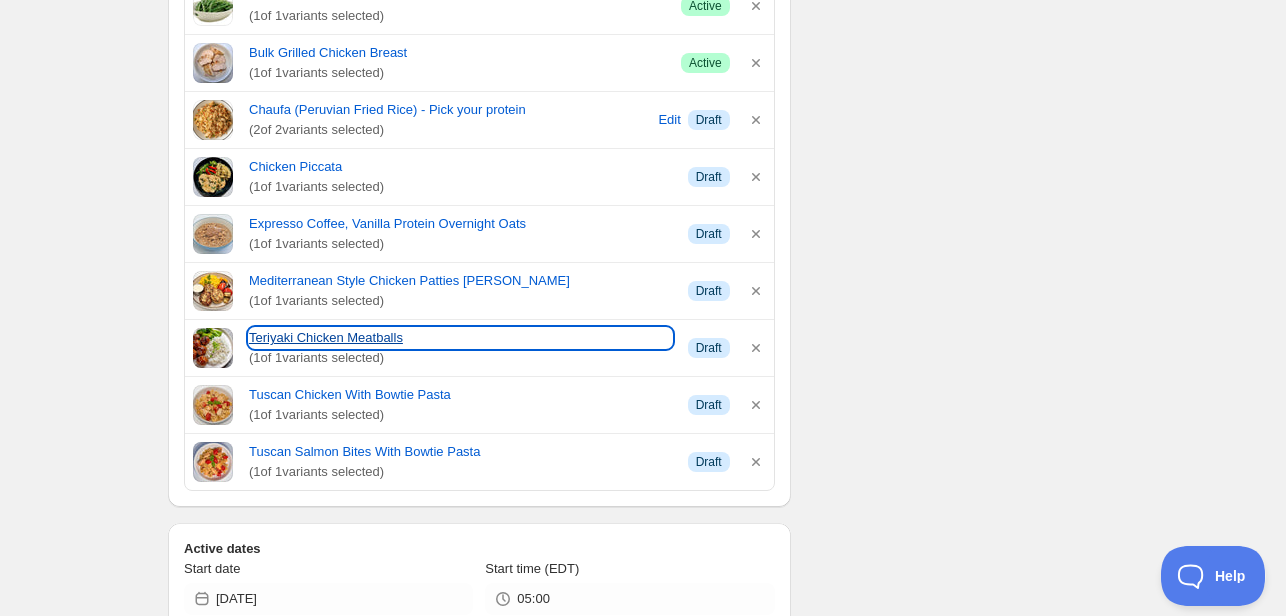 click on "Teriyaki Chicken Meatballs" at bounding box center [460, 338] 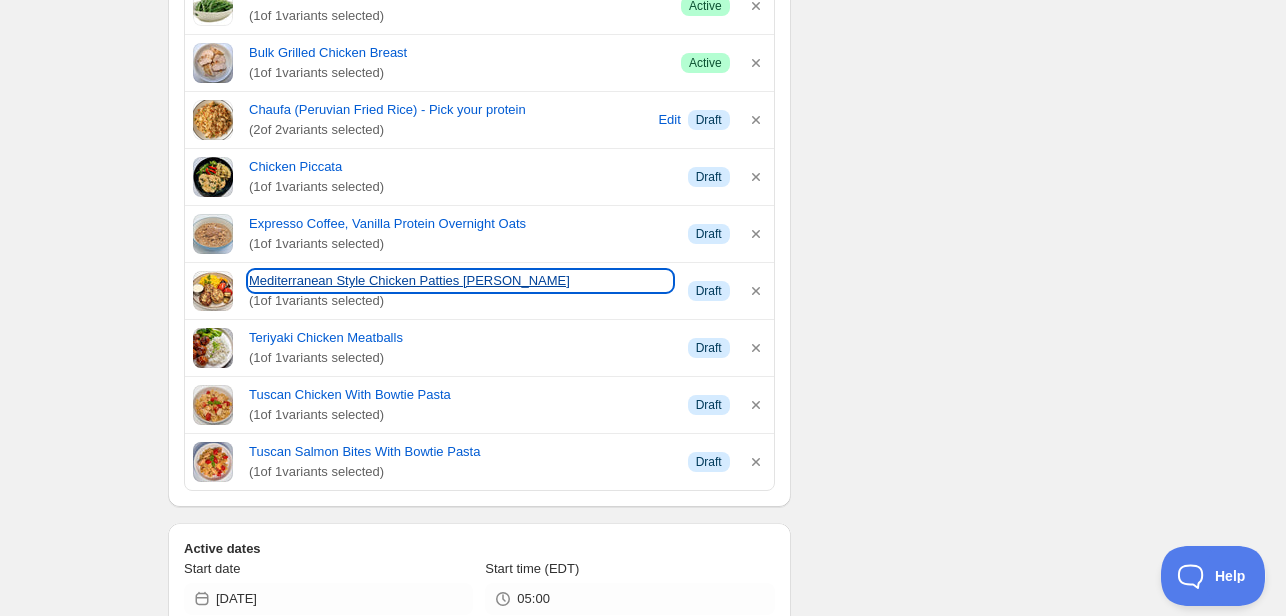 click on "Mediterranean Style Chicken Patties [PERSON_NAME]" at bounding box center (460, 281) 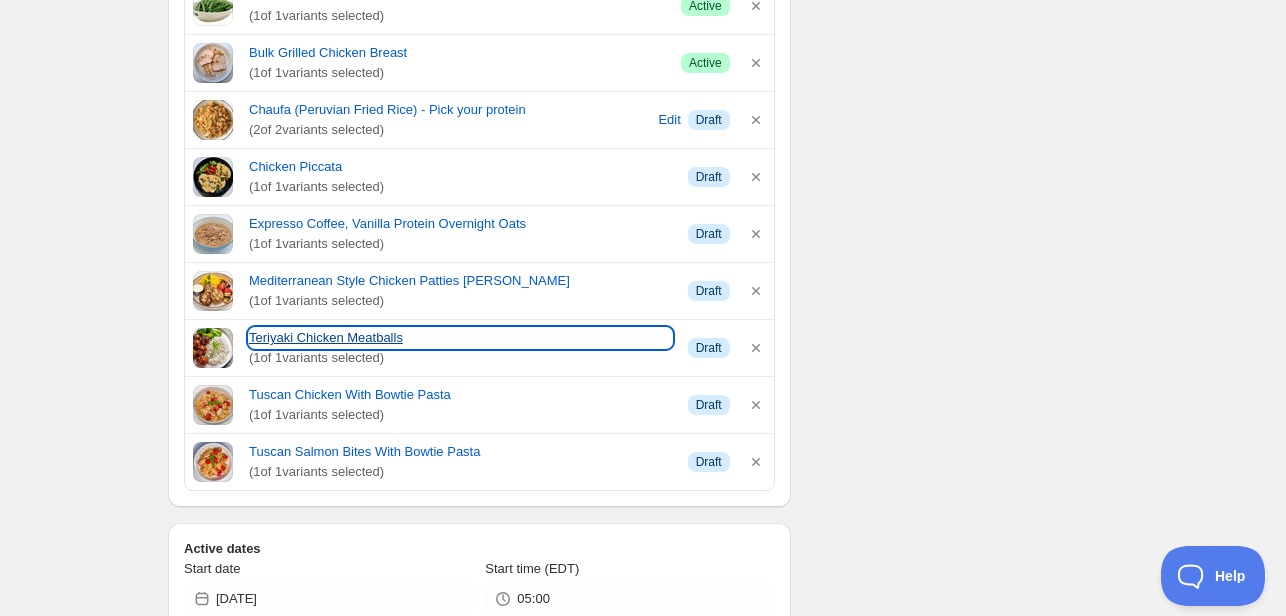 click on "Teriyaki Chicken Meatballs" at bounding box center (460, 338) 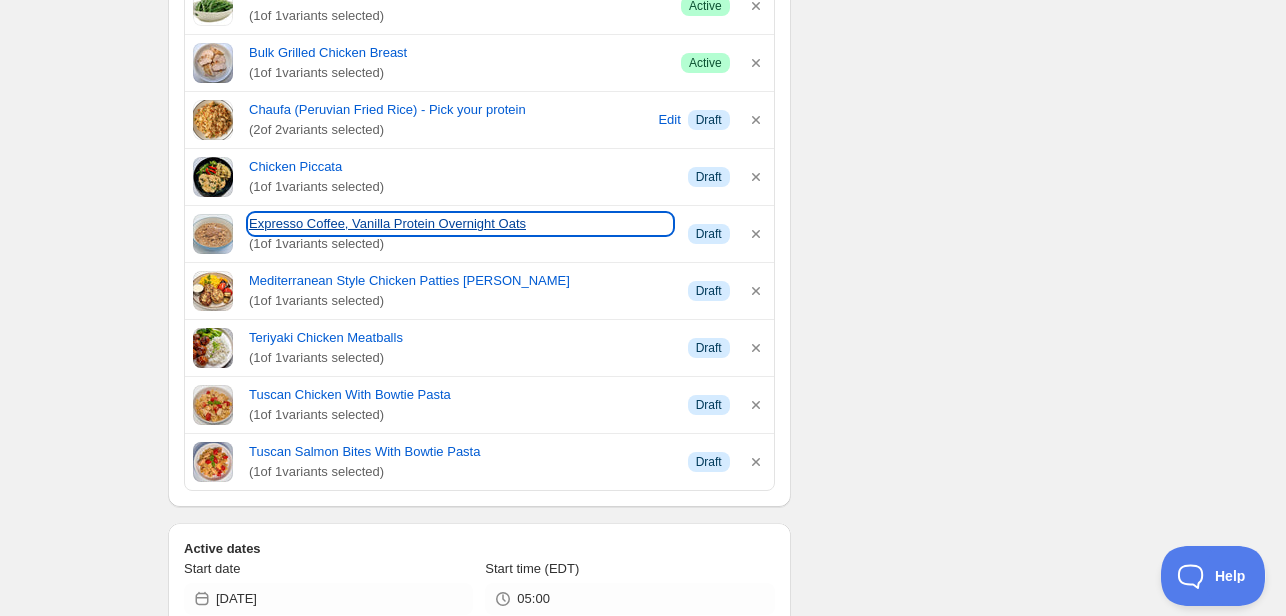 click on "Expresso Coffee, Vanilla Protein Overnight Oats" at bounding box center [460, 224] 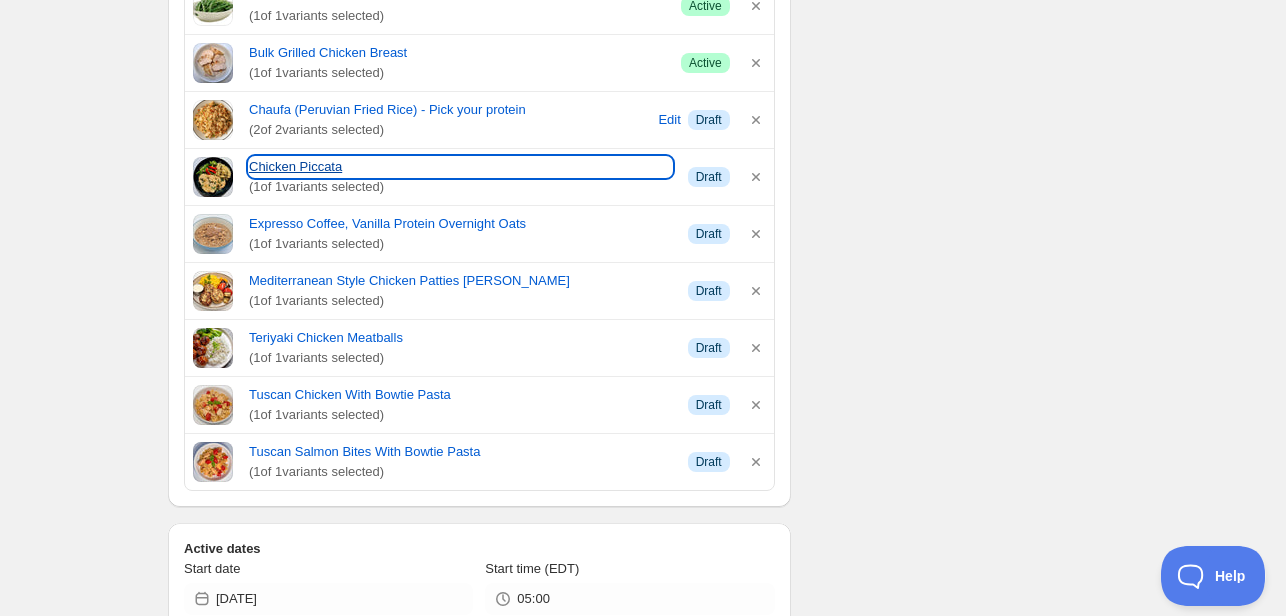 click on "Chicken Piccata" at bounding box center (460, 167) 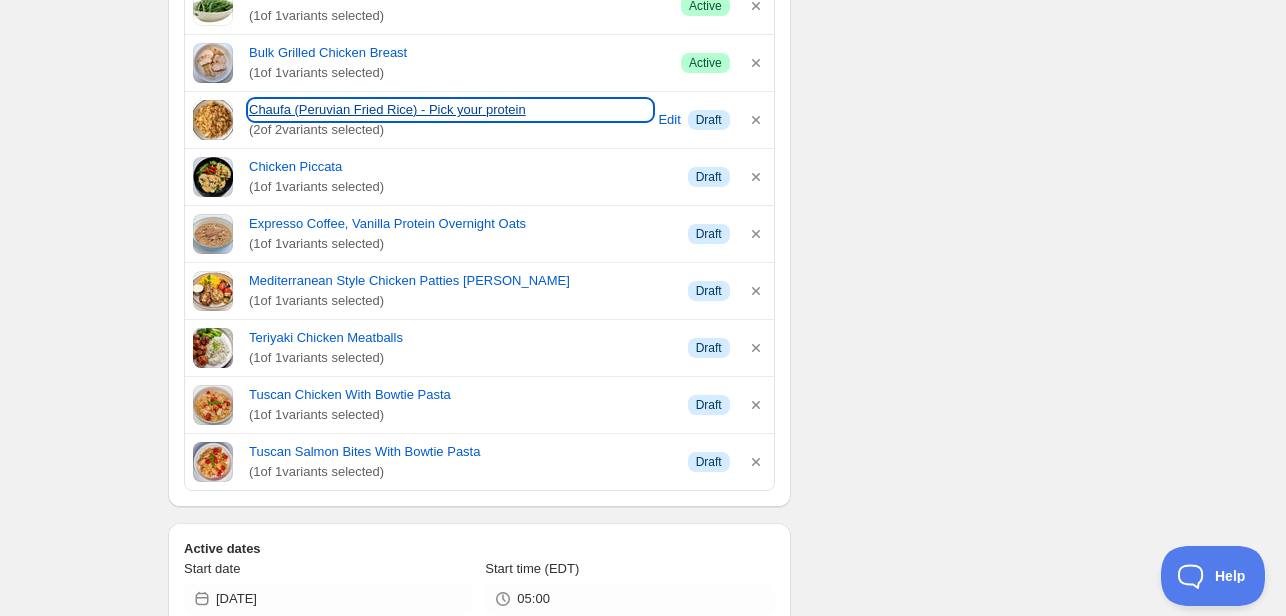 click on "Chaufa (Peruvian Fried Rice) - Pick your protein" at bounding box center [450, 110] 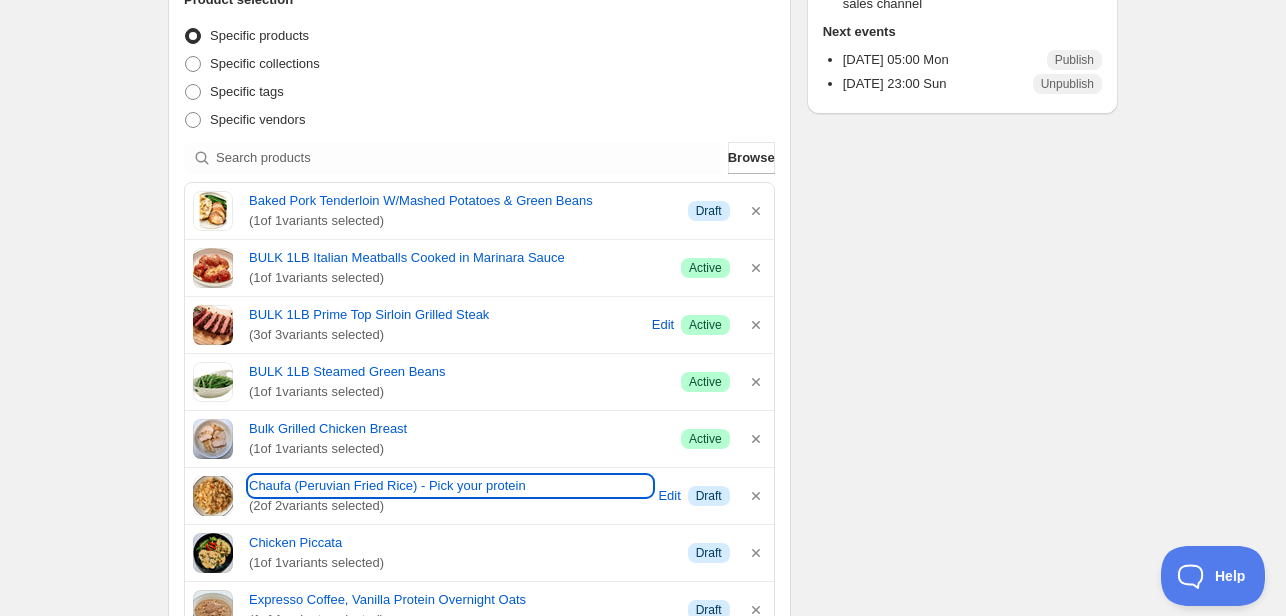 scroll, scrollTop: 394, scrollLeft: 0, axis: vertical 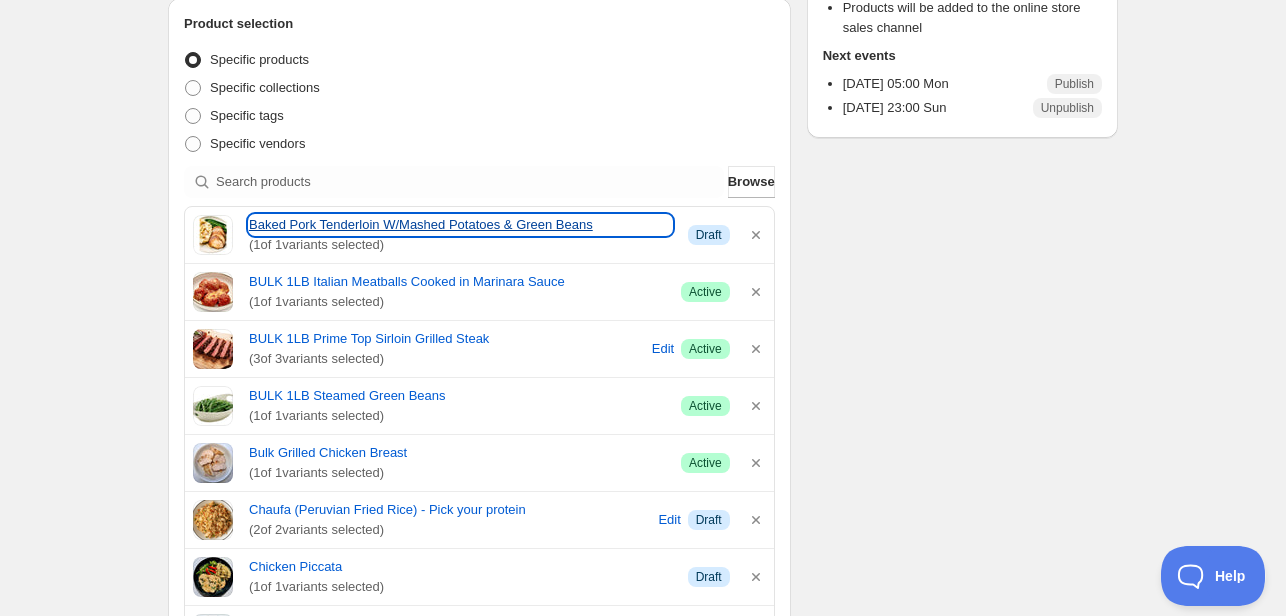 click on "Baked Pork Tenderloin W/Mashed Potatoes & Green Beans" at bounding box center [460, 225] 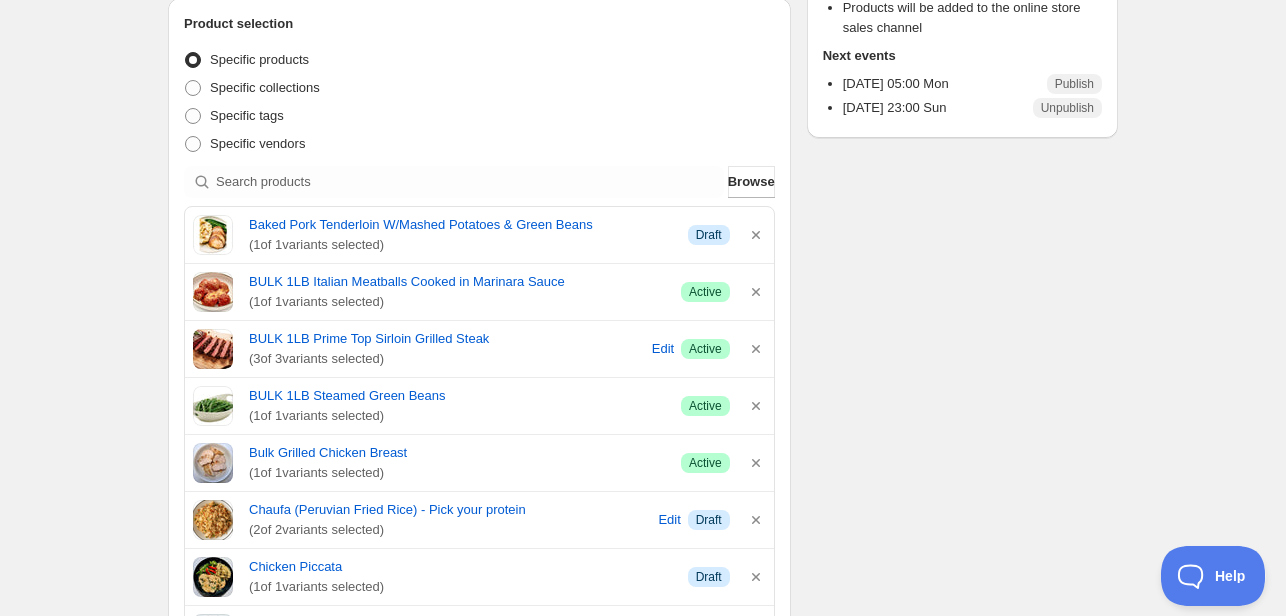 click on "Schedule name Menu [DATE] Your customers won't see this Action Action Publish product(s) Products will be published on the start date Unpublish product(s) Products will be unpublished on the start date Product selection Entity type Specific products Specific collections Specific tags Specific vendors Browse Baked Pork Tenderloin W/Mashed Potatoes & Green Beans ( 1  of   1  variants selected) Info Draft BULK 1LB Italian Meatballs Cooked in Marinara Sauce ( 1  of   1  variants selected) Success Active BULK 1LB Prime Top Sirloin Grilled Steak ( 3  of   3  variants selected) Edit Success Active BULK 1LB Steamed Green Beans ( 1  of   1  variants selected) Success Active Bulk Grilled Chicken Breast ( 1  of   1  variants selected) Success Active Chaufa (Peruvian Fried Rice) - Pick your protein ( 2  of   2  variants selected) Edit Info Draft Chicken Piccata ( 1  of   1  variants selected) Info Draft Expresso Coffee, Vanilla Protein Overnight Oats ( 1  of   1  variants selected) Info Draft ( 1  of   1 Info Draft (" at bounding box center (635, 860) 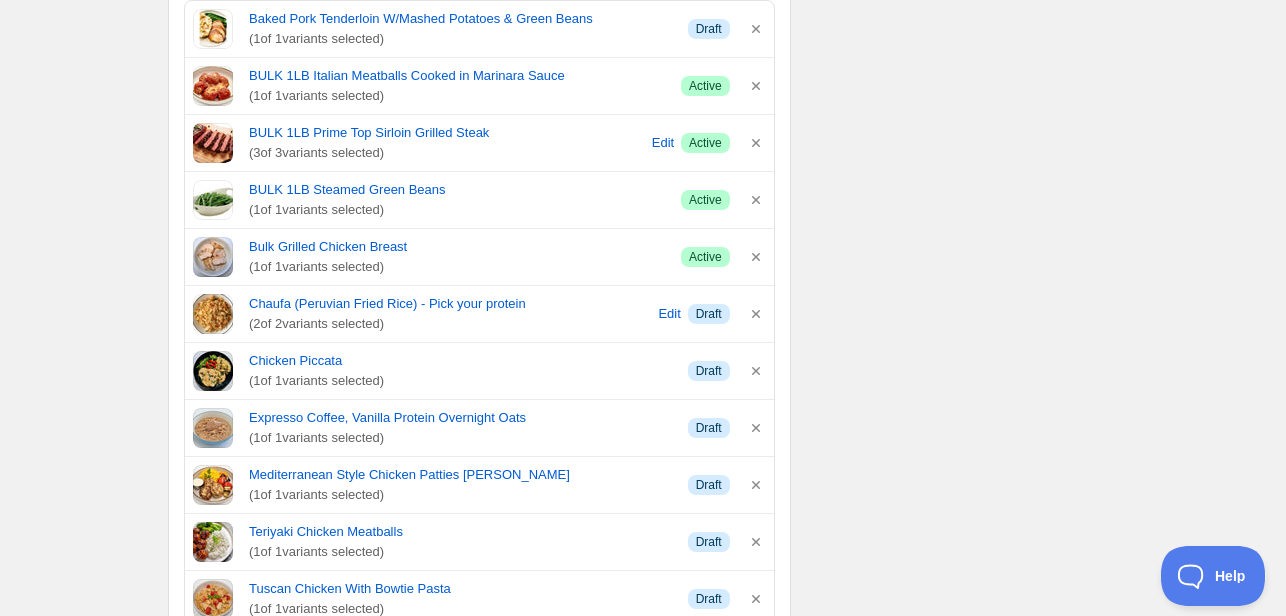 scroll, scrollTop: 700, scrollLeft: 0, axis: vertical 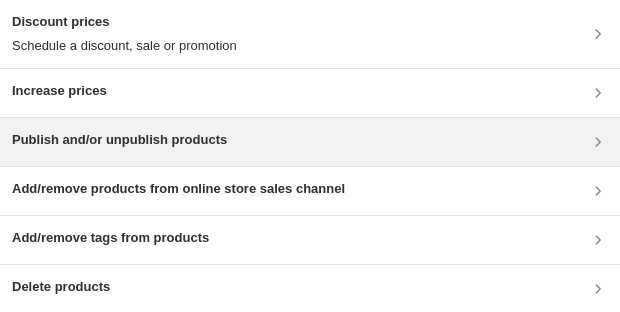 click on "Publish and/or unpublish products" at bounding box center [119, 140] 